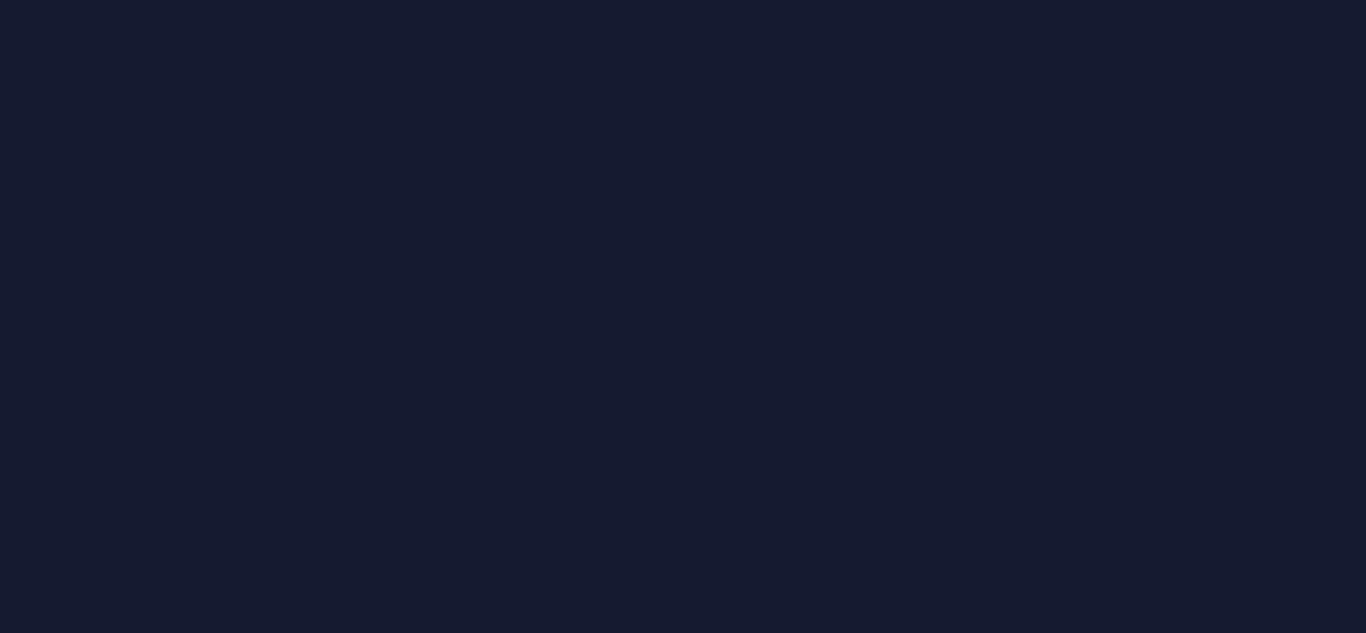 scroll, scrollTop: 0, scrollLeft: 0, axis: both 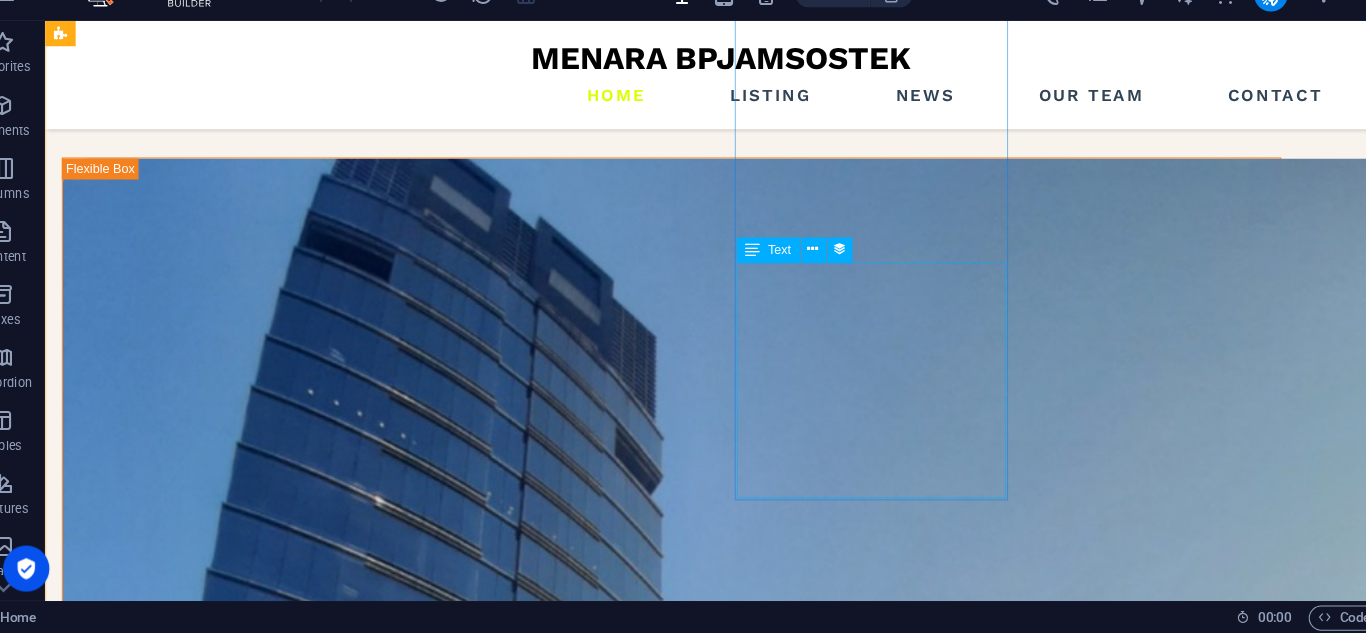 drag, startPoint x: 848, startPoint y: 424, endPoint x: 607, endPoint y: 352, distance: 251.52534 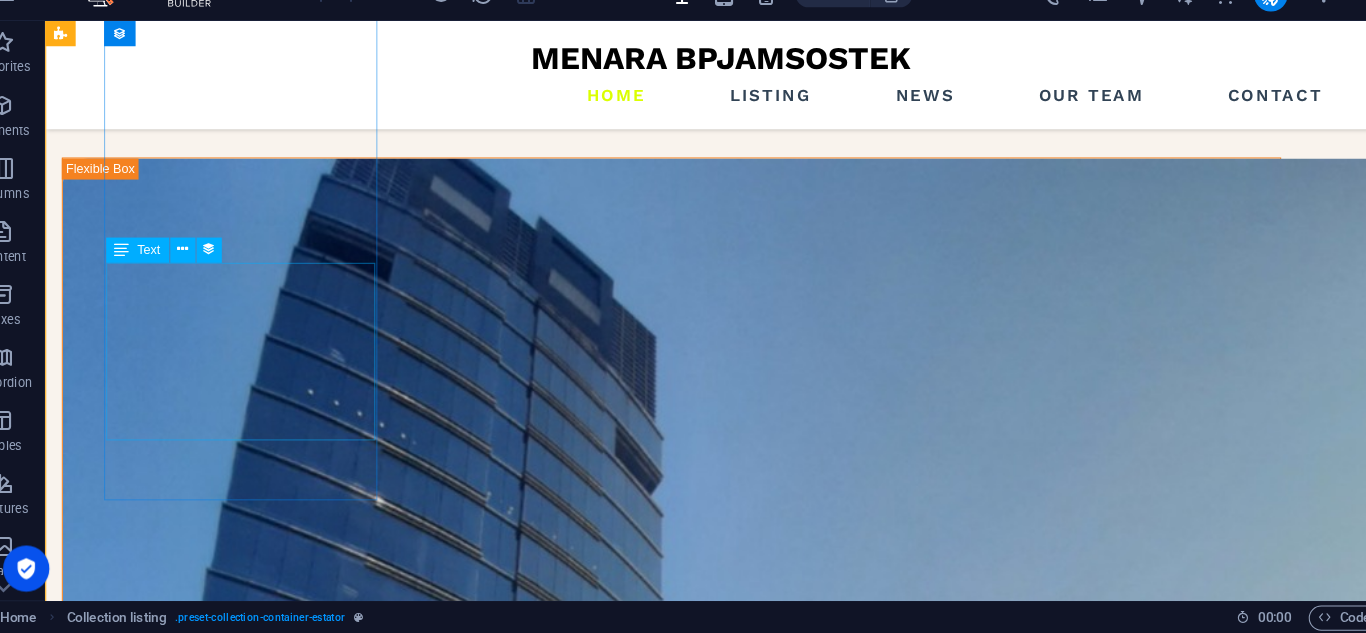 click on "Bank BNI KCP Jakarta [PERSON_NAME] Menara BPJamsostek [STREET_ADDRESS][PERSON_NAME] Telepon : [PHONE_NUMBER]" at bounding box center [641, 3025] 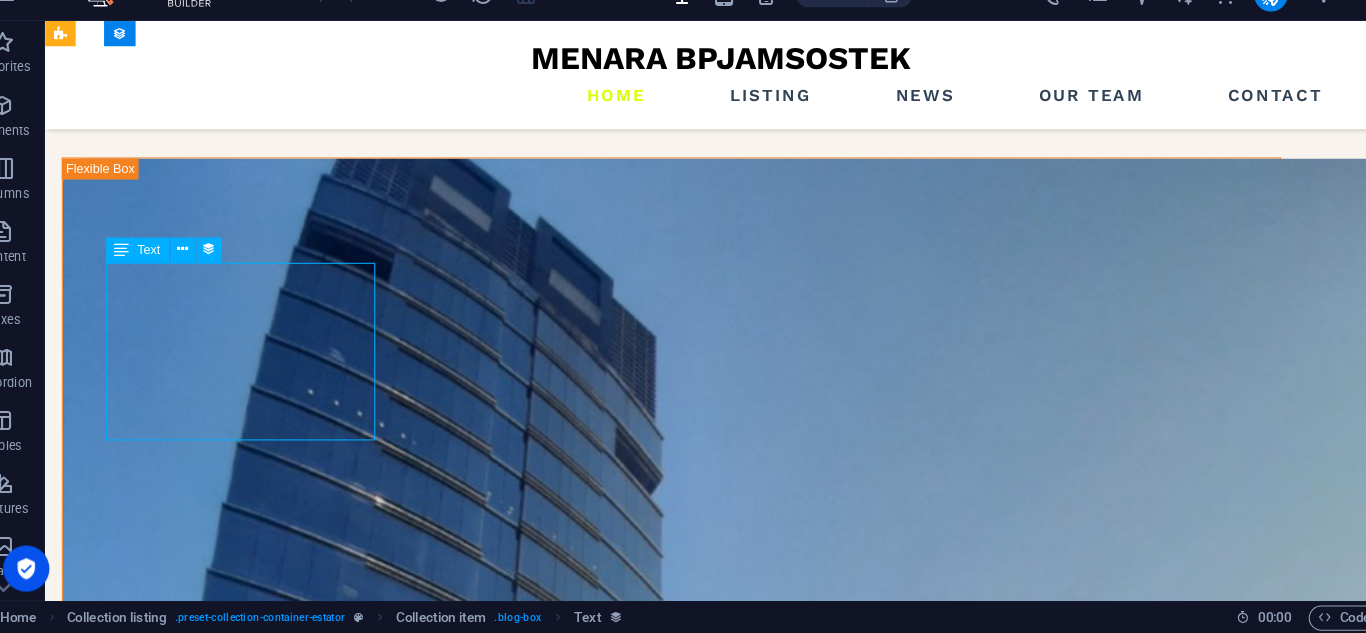 click on "Bank BNI KCP Jakarta [PERSON_NAME] Menara BPJamsostek [STREET_ADDRESS][PERSON_NAME] Telepon : [PHONE_NUMBER]" at bounding box center (641, 3025) 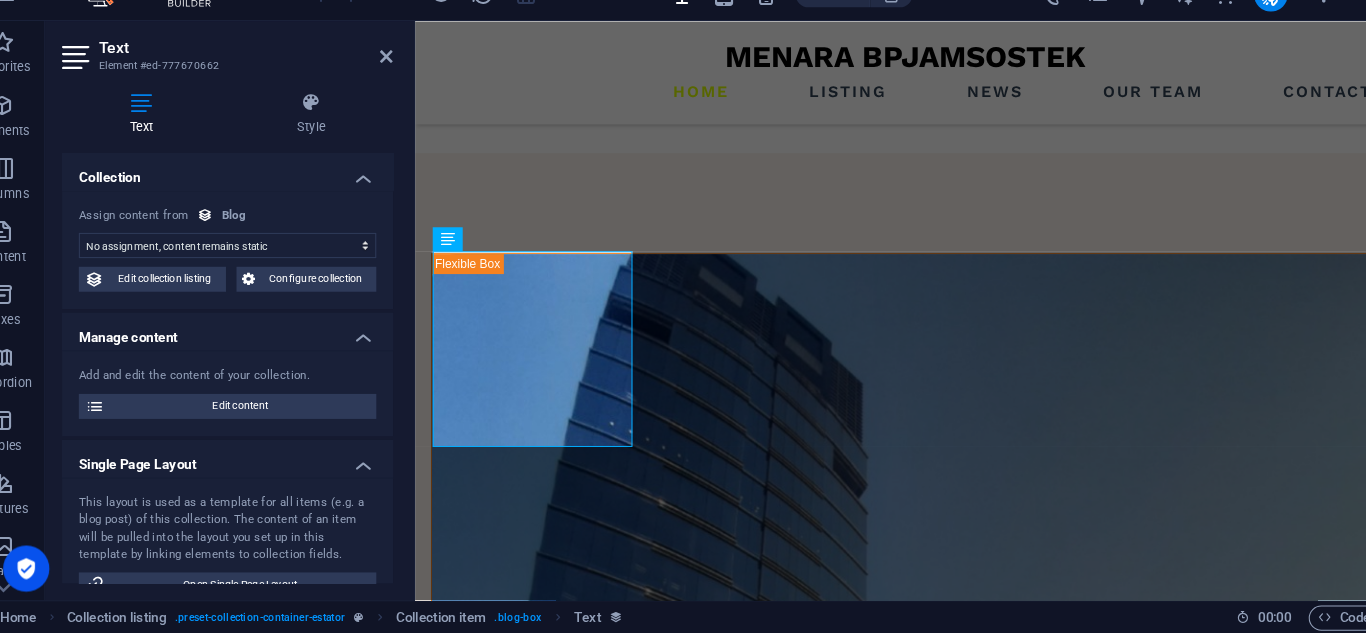 scroll, scrollTop: 2550, scrollLeft: 0, axis: vertical 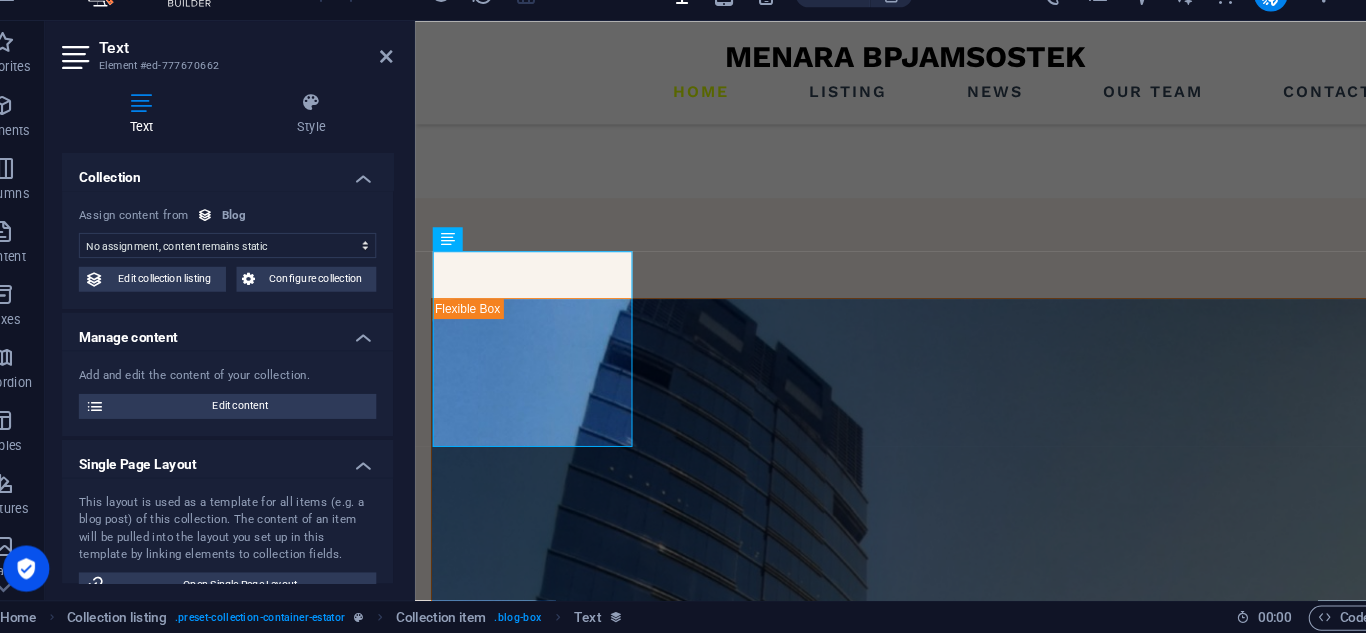select on "description" 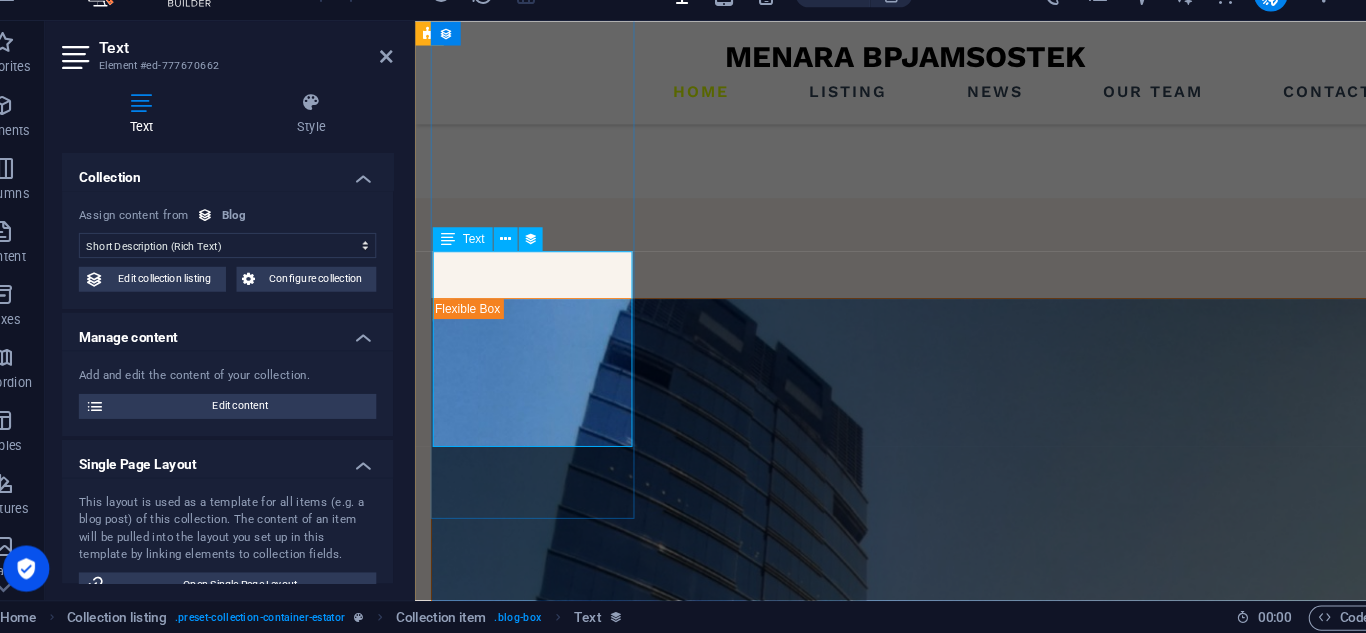 click on "Bank BNI KCP Jakarta [PERSON_NAME] Menara BPJamsostek [STREET_ADDRESS][PERSON_NAME] Telepon : [PHONE_NUMBER]" at bounding box center (906, 2849) 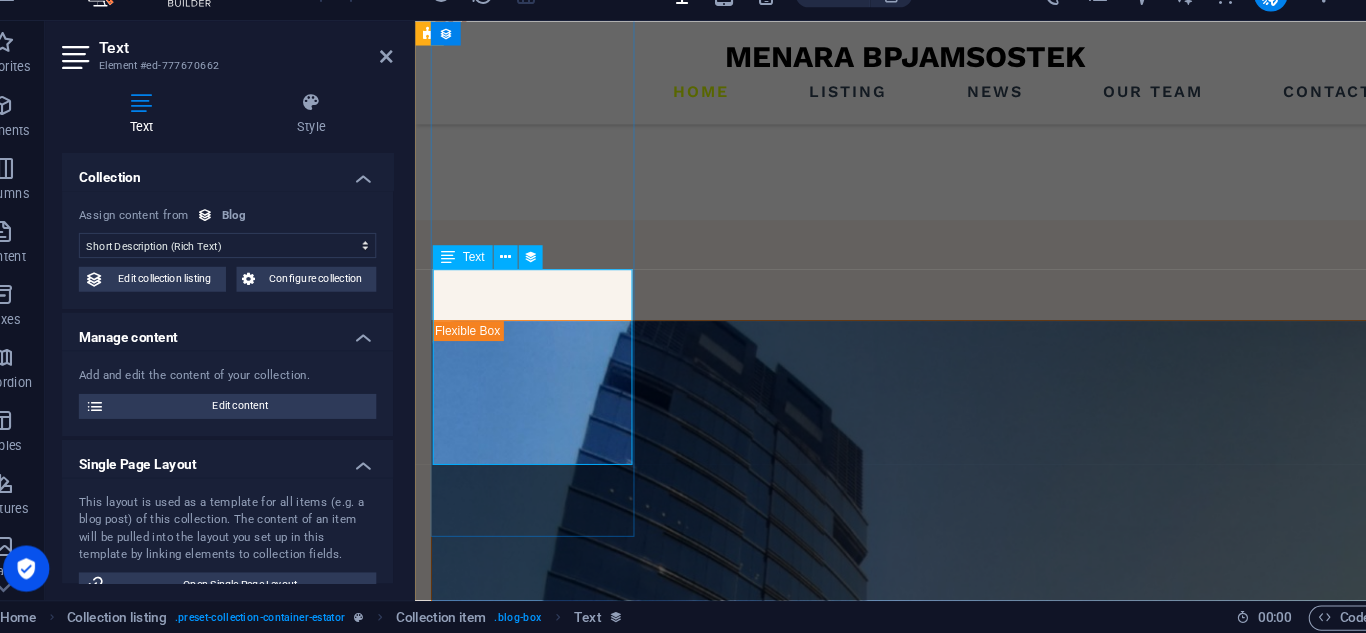 scroll, scrollTop: 2523, scrollLeft: 0, axis: vertical 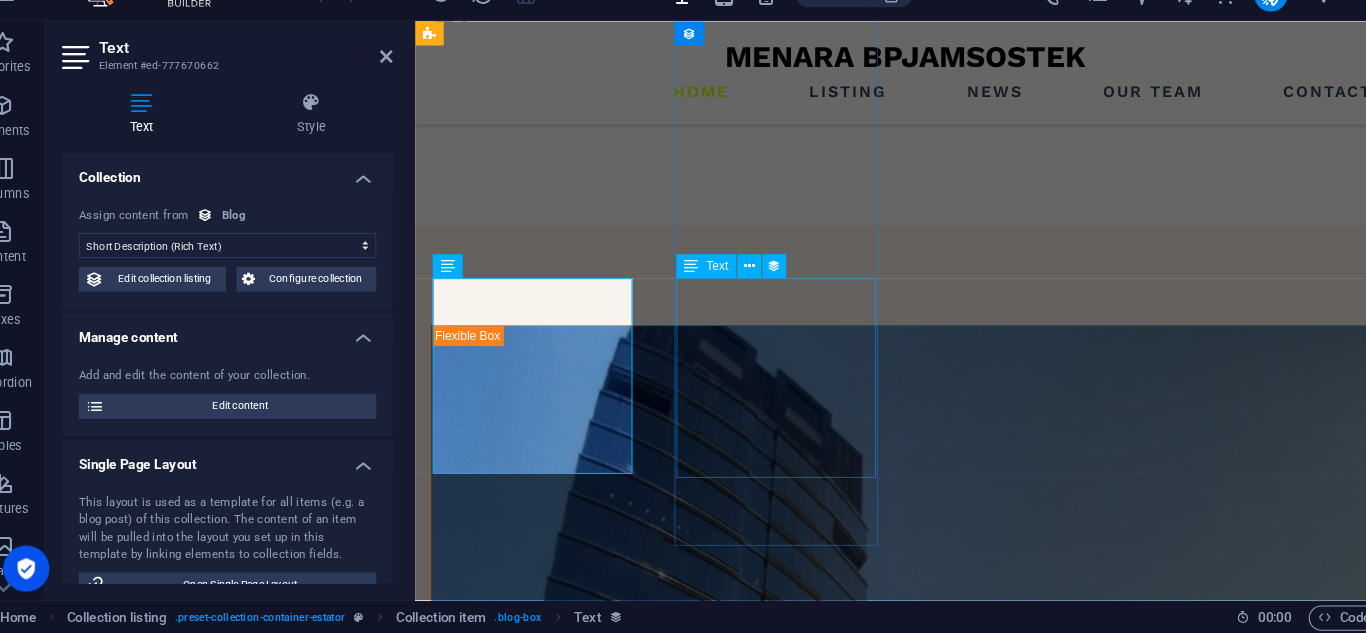 click on "Menara BPJAMSOSTEK, [GEOGRAPHIC_DATA] 1 & 6, Jl. Jendral [PERSON_NAME] No. [GEOGRAPHIC_DATA]an 12710 Telp: Capital Call [PHONE_NUMBER] (24 Jam) Fax: [PHONE_NUMBER] | Email :  [DOMAIN_NAME][EMAIL_ADDRESS][DOMAIN_NAME]" at bounding box center (906, 3273) 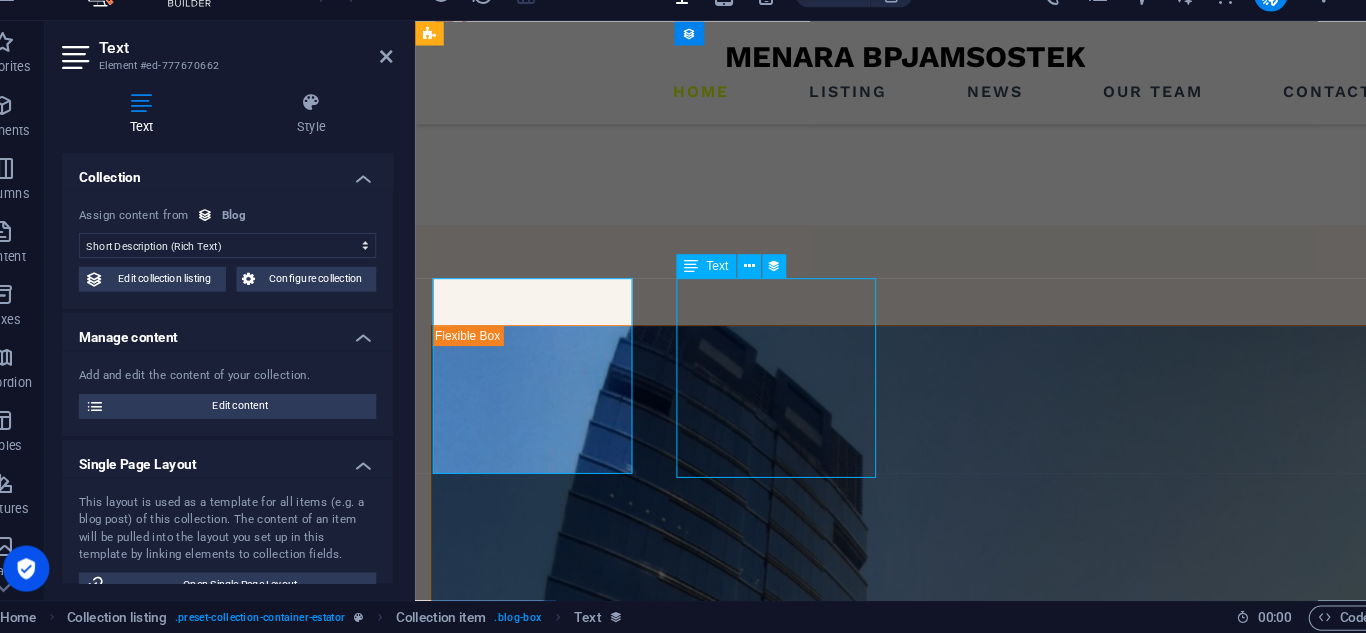 click on "Menara BPJAMSOSTEK, [GEOGRAPHIC_DATA] 1 & 6, Jl. Jendral [PERSON_NAME] No. [GEOGRAPHIC_DATA]an 12710 Telp: Capital Call [PHONE_NUMBER] (24 Jam) Fax: [PHONE_NUMBER] | Email :  [DOMAIN_NAME][EMAIL_ADDRESS][DOMAIN_NAME]" at bounding box center (906, 3273) 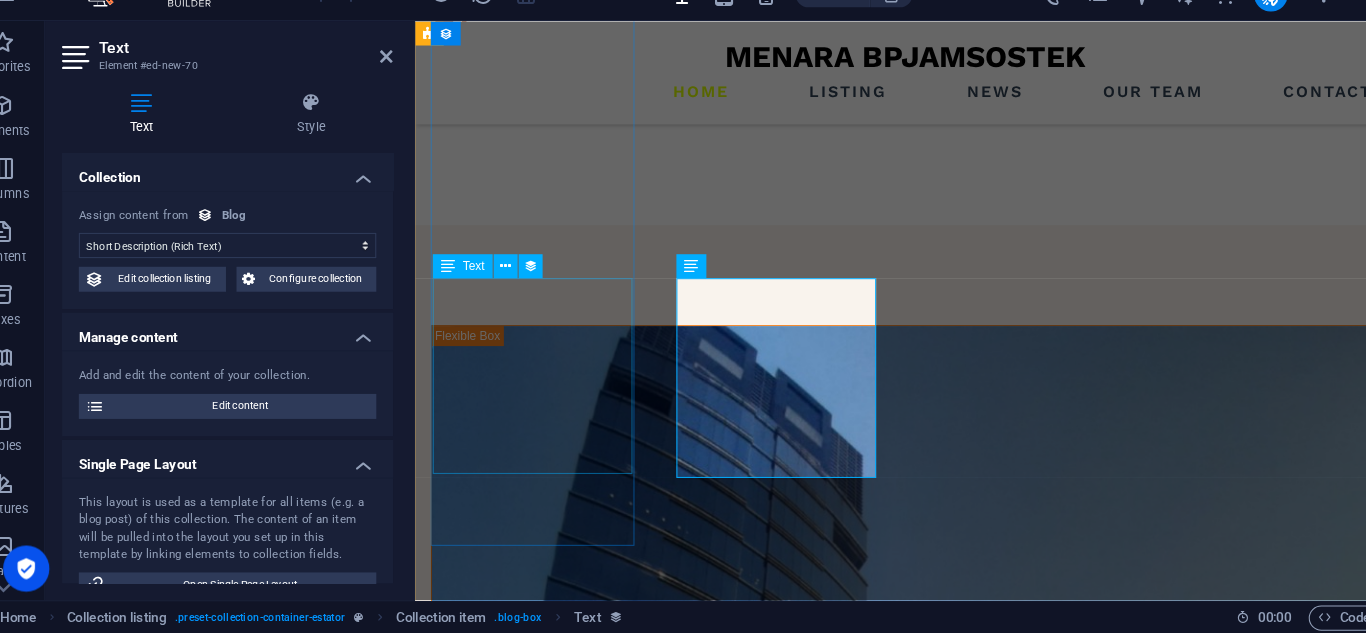 click on "Bank BNI KCP Jakarta [PERSON_NAME] Menara BPJamsostek [STREET_ADDRESS][PERSON_NAME] Telepon : [PHONE_NUMBER]" at bounding box center (906, 2876) 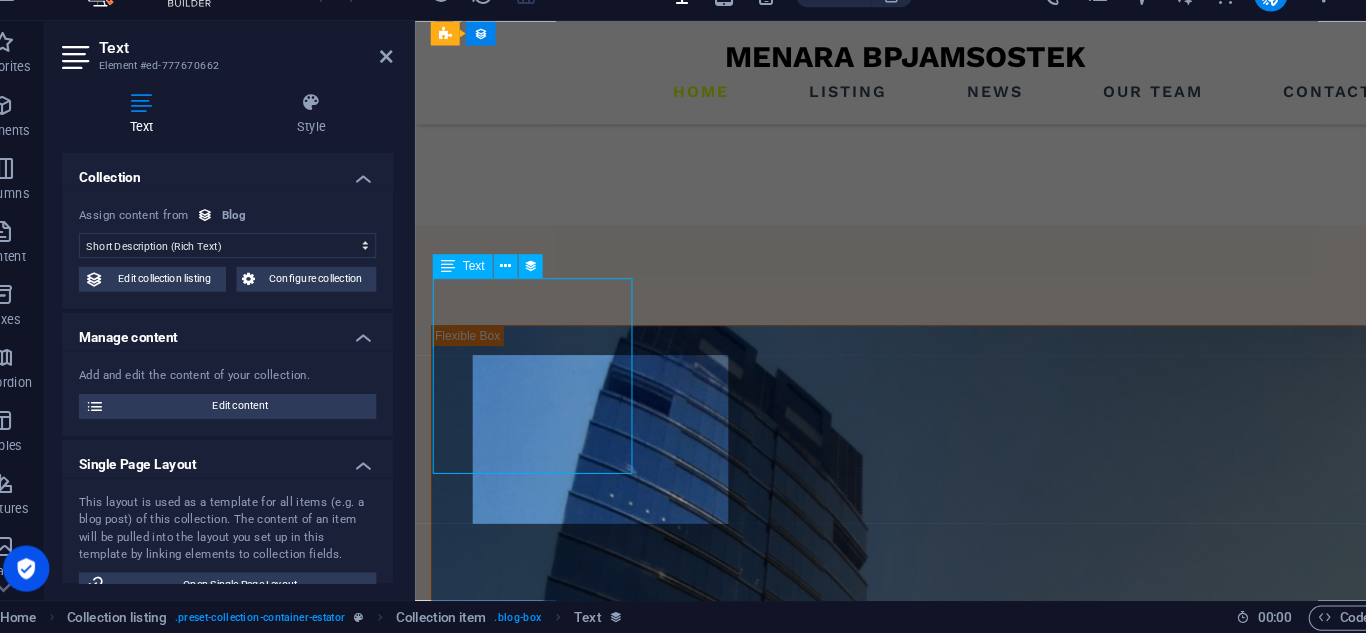 click on "Bank BNI KCP Jakarta [PERSON_NAME] Menara BPJamsostek [STREET_ADDRESS][PERSON_NAME] Telepon : [PHONE_NUMBER]" at bounding box center [906, 2876] 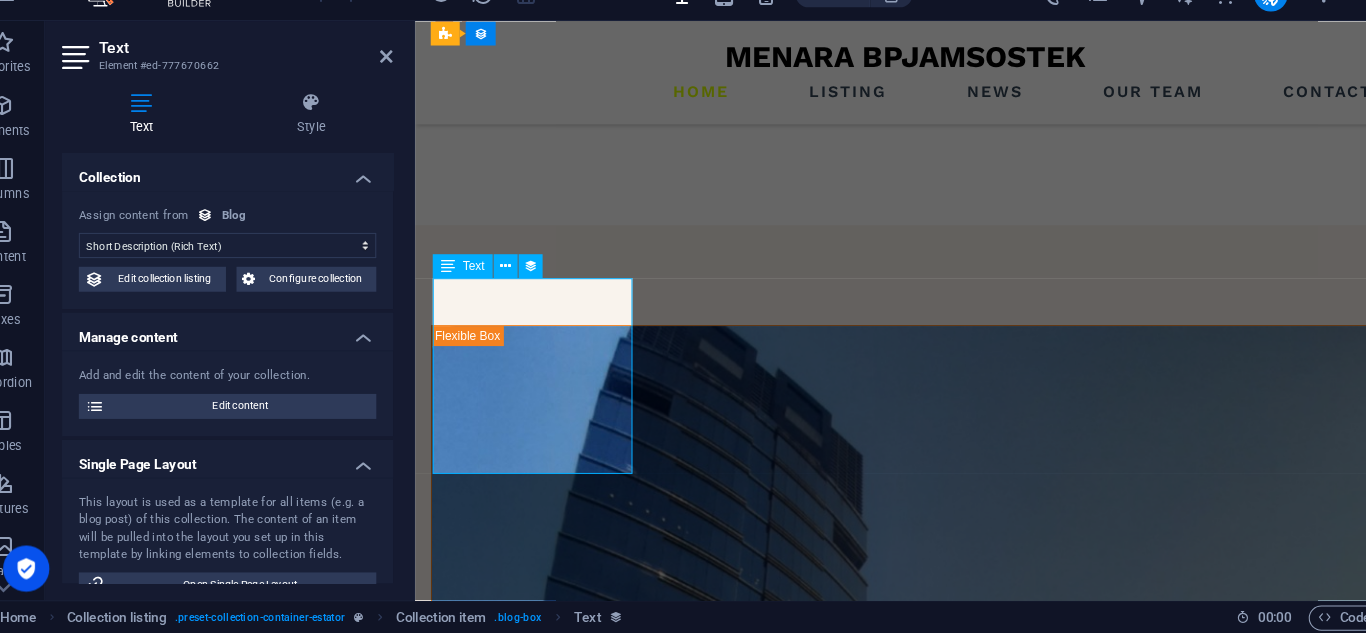 click on "Bank BNI KCP Jakarta [PERSON_NAME] Menara BPJamsostek [STREET_ADDRESS][PERSON_NAME] Telepon : [PHONE_NUMBER]" at bounding box center (906, 2876) 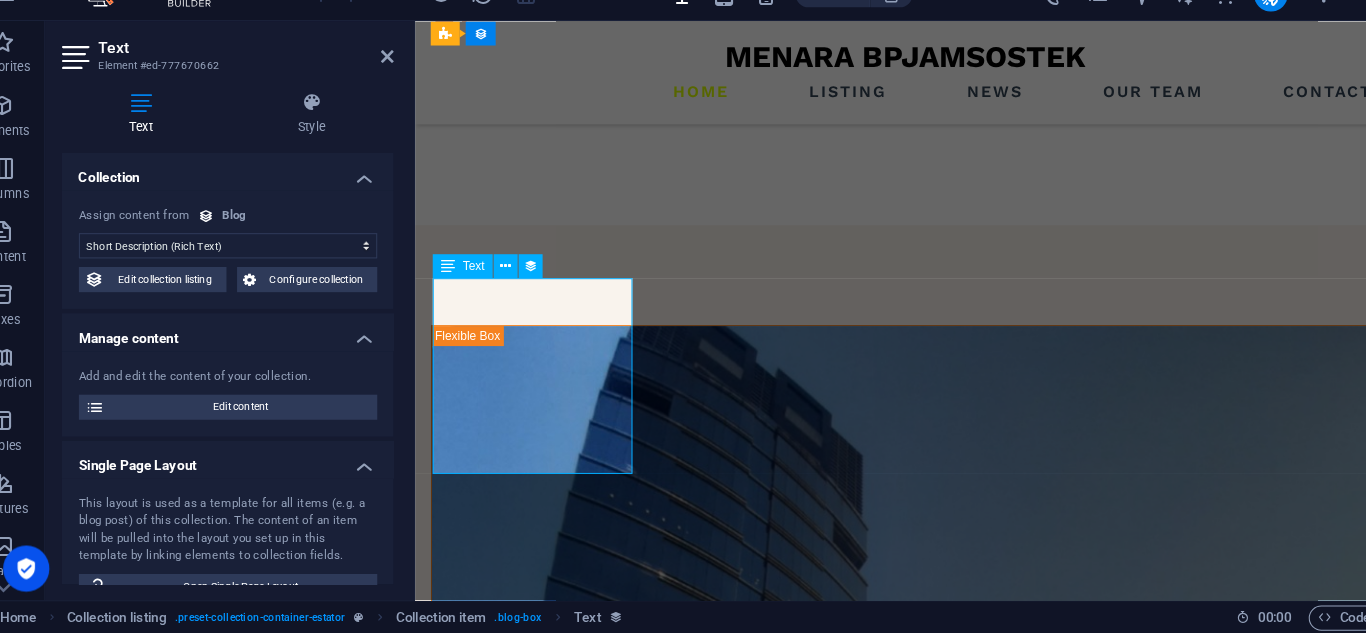 click on "Bank BNI KCP Jakarta [PERSON_NAME] Menara BPJamsostek [STREET_ADDRESS][PERSON_NAME] Telepon : [PHONE_NUMBER]" at bounding box center (906, 2876) 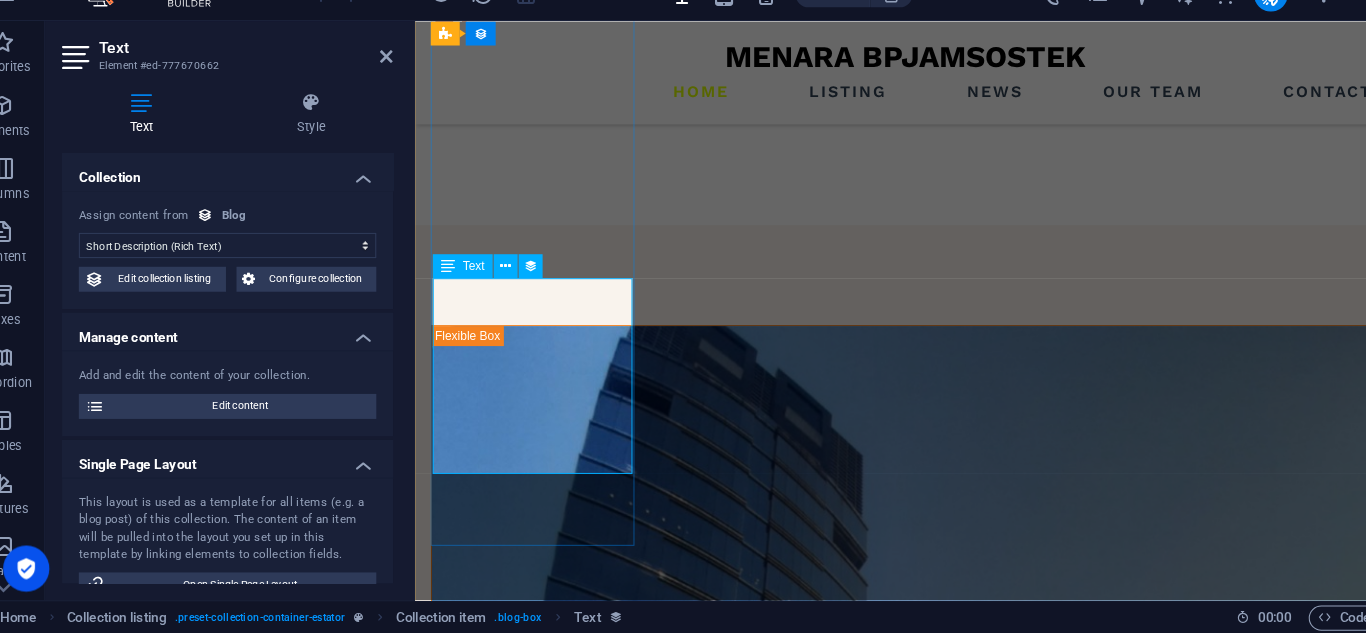 click on "Bank BNI KCP Jakarta [PERSON_NAME] Menara BPJamsostek [STREET_ADDRESS][PERSON_NAME] Telepon : [PHONE_NUMBER]" at bounding box center (906, 2876) 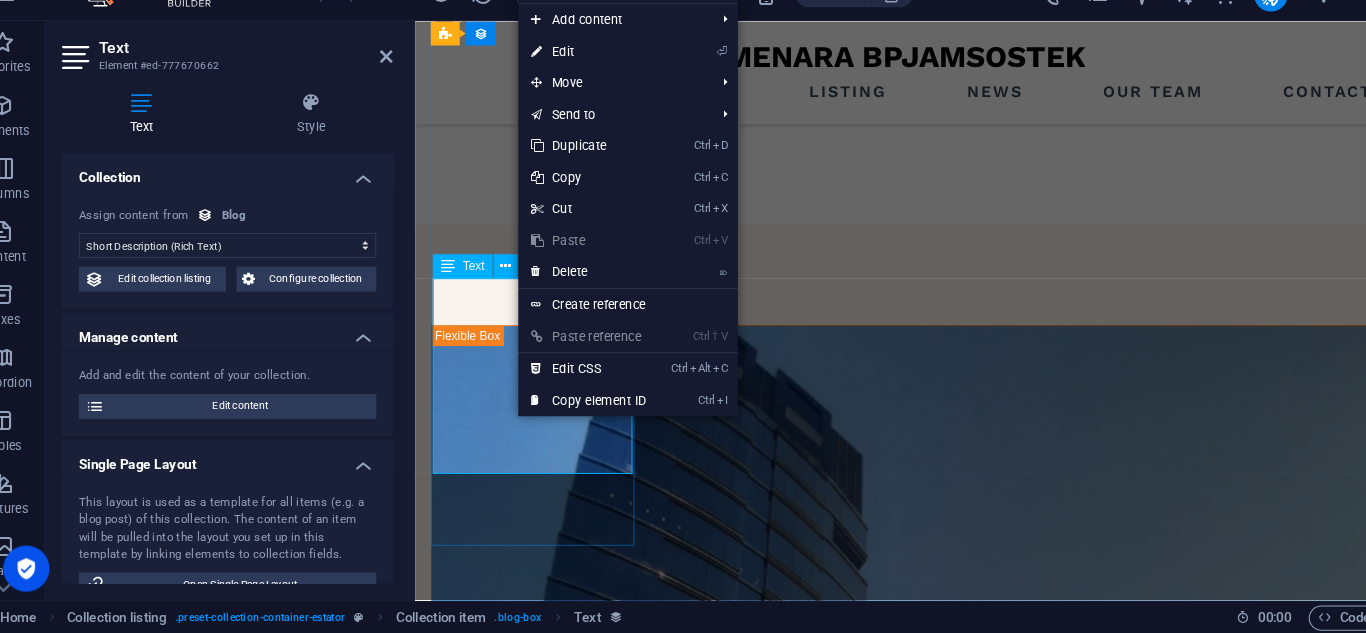 click on "Bank BNI KCP Jakarta [PERSON_NAME] Menara BPJamsostek [STREET_ADDRESS][PERSON_NAME] Telepon : [PHONE_NUMBER]" at bounding box center (906, 2876) 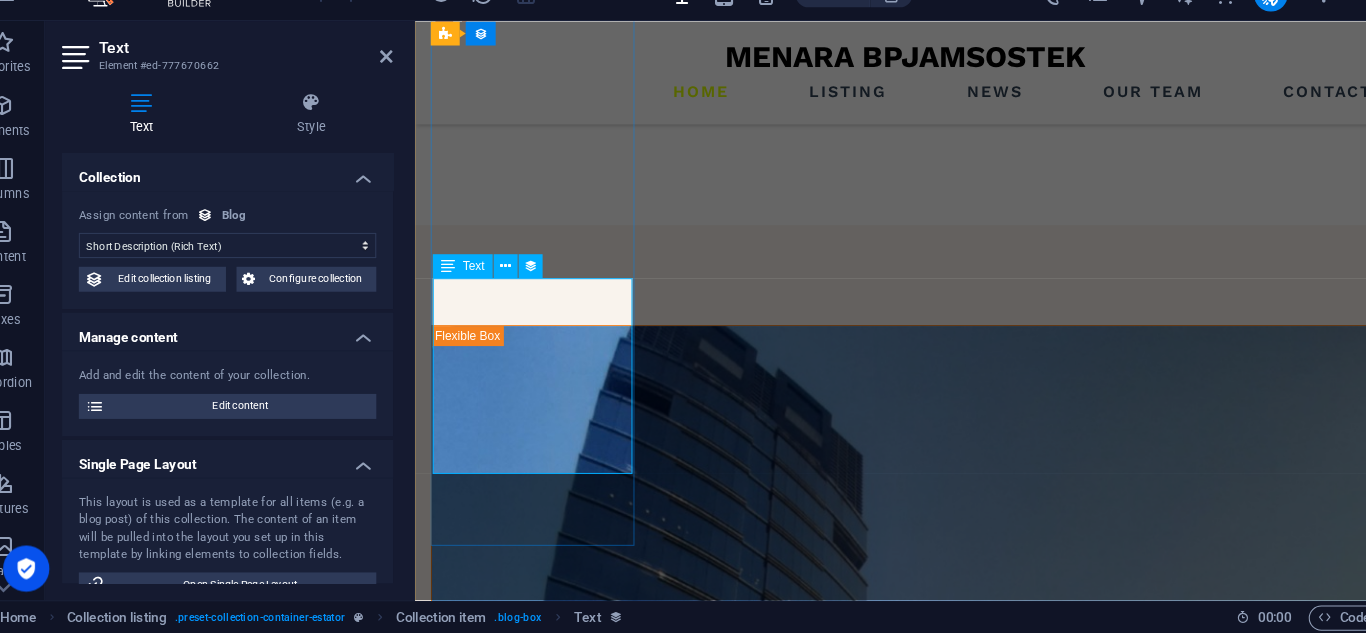 click on "Bank BNI KCP Jakarta [PERSON_NAME] Menara BPJamsostek [STREET_ADDRESS][PERSON_NAME] Telepon : [PHONE_NUMBER]" at bounding box center (906, 2876) 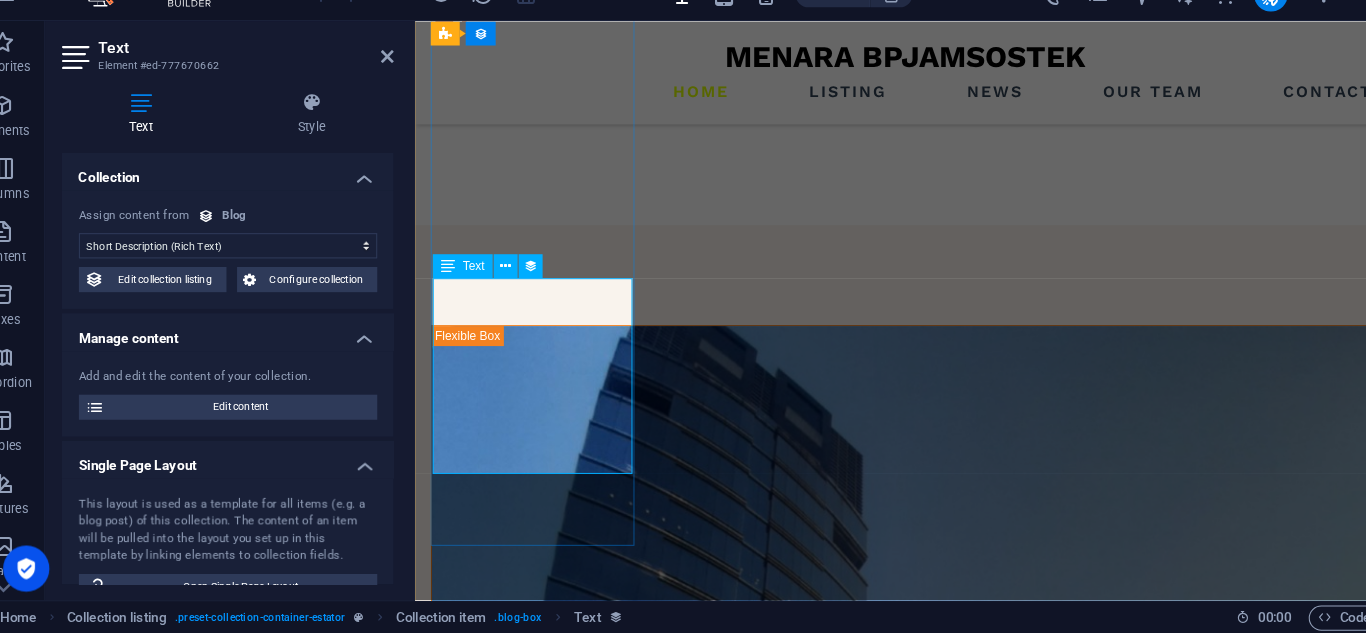 click on "Bank BNI KCP Jakarta [PERSON_NAME] Menara BPJamsostek [STREET_ADDRESS][PERSON_NAME] Telepon : [PHONE_NUMBER]" at bounding box center (906, 2876) 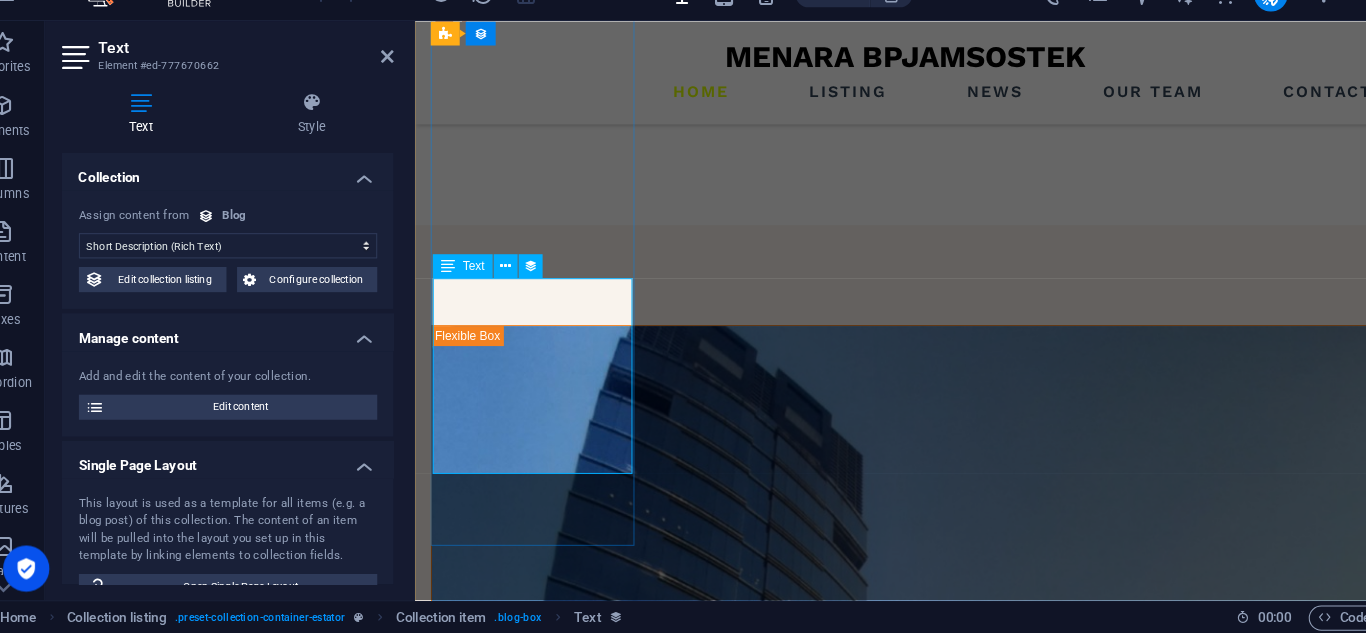 click on "Bank BNI KCP Jakarta [PERSON_NAME] Menara BPJamsostek [STREET_ADDRESS][PERSON_NAME] Telepon : [PHONE_NUMBER]" at bounding box center [906, 2876] 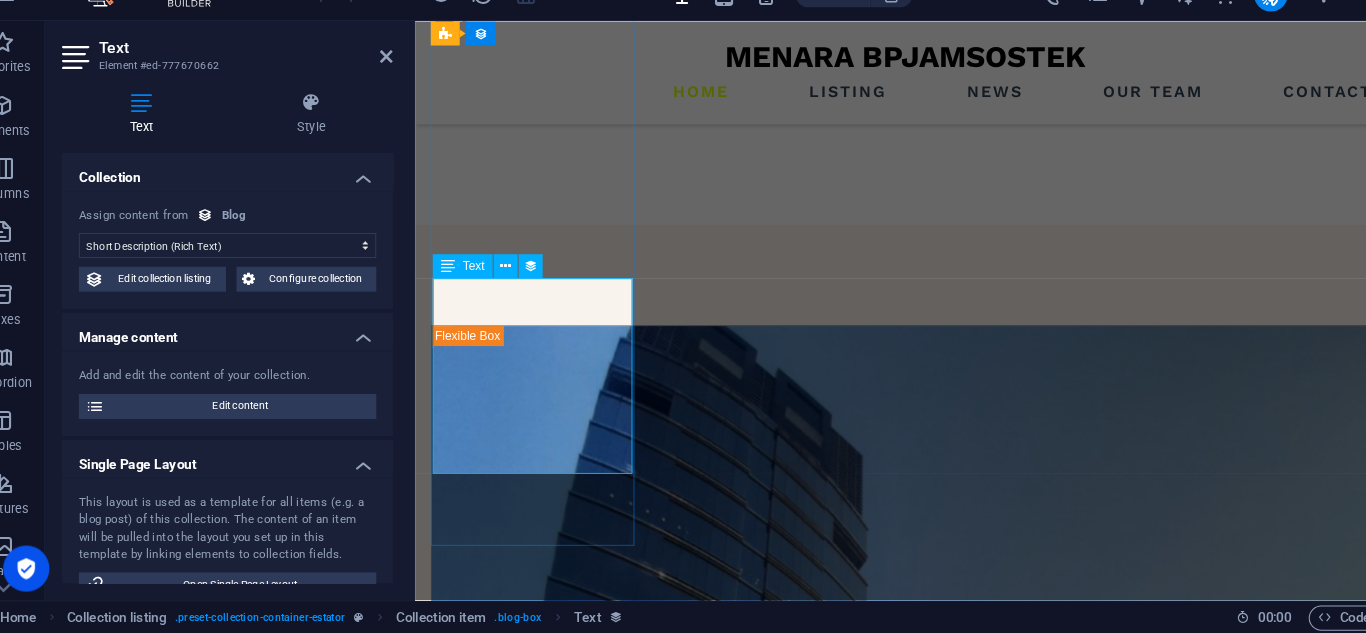 click on "Bank BNI KCP Jakarta [PERSON_NAME] Menara BPJamsostek [STREET_ADDRESS][PERSON_NAME] Telepon : [PHONE_NUMBER]" at bounding box center [906, 2876] 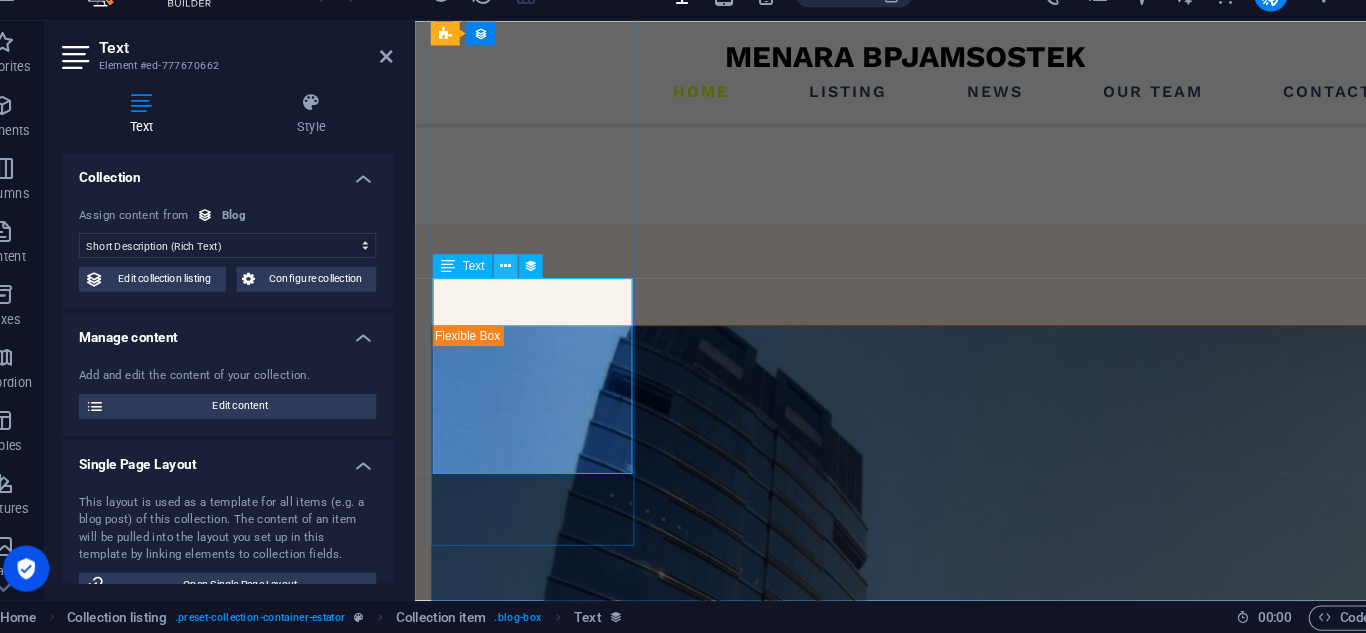 click at bounding box center [518, 283] 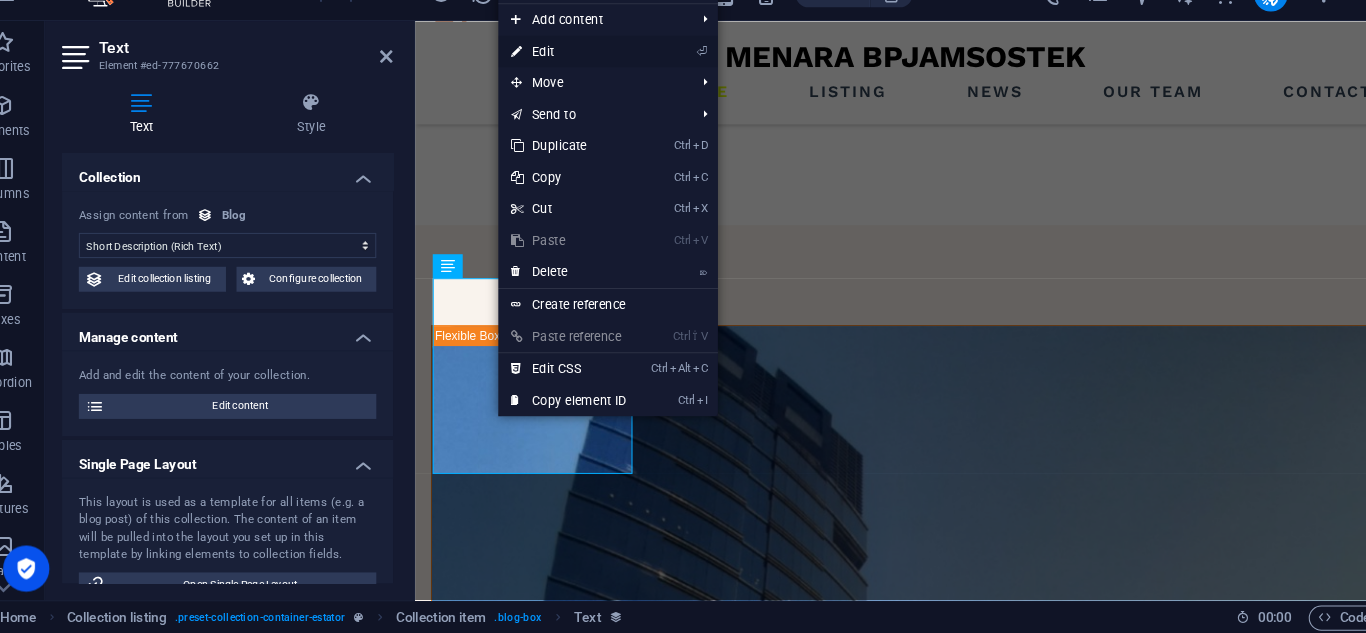 click on "⏎  Edit" at bounding box center (578, 79) 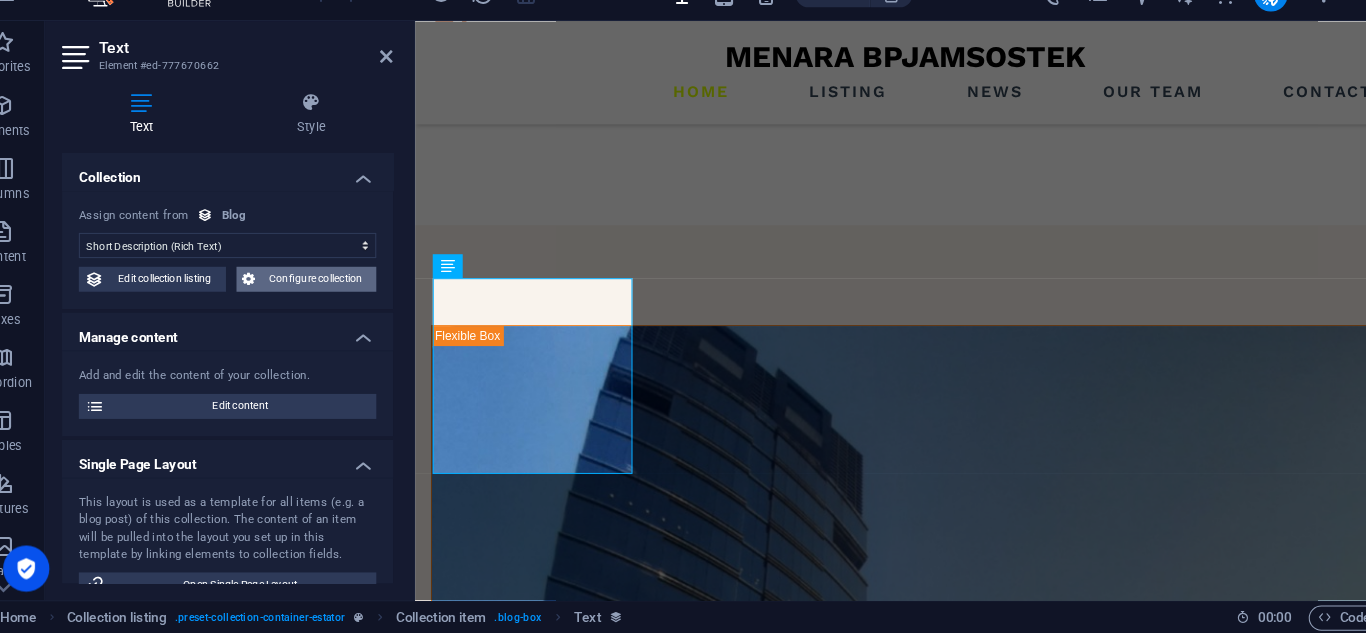 scroll, scrollTop: 127, scrollLeft: 0, axis: vertical 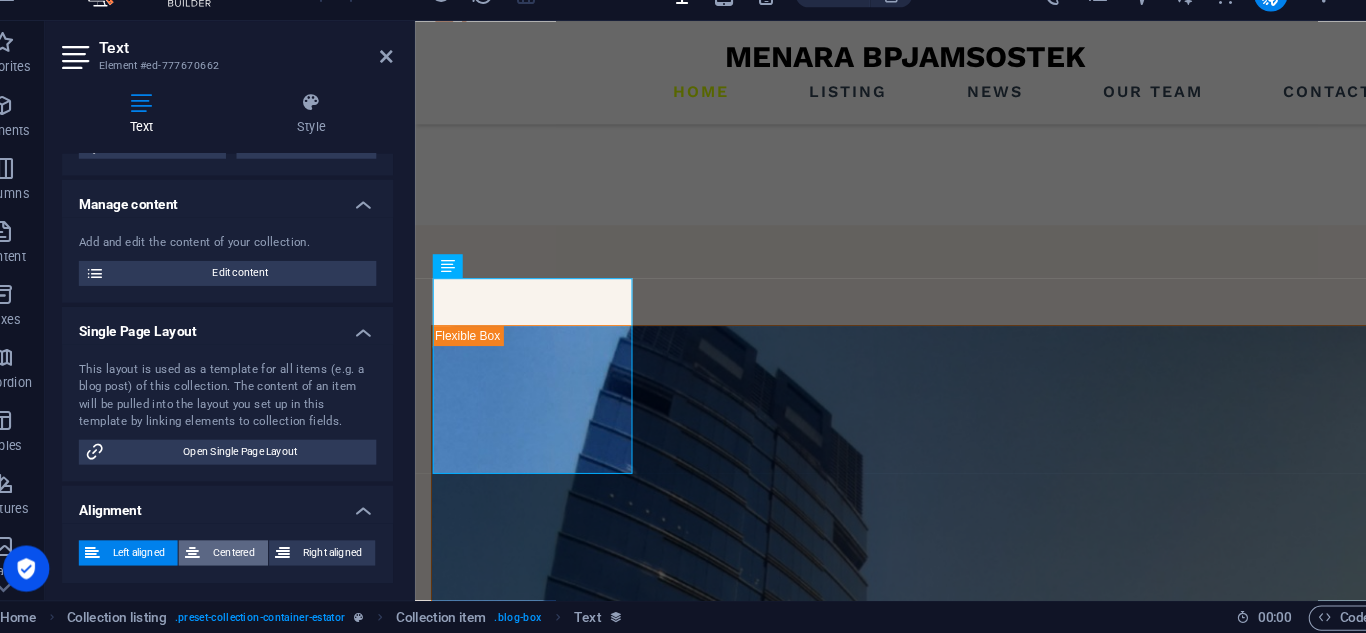 click on "Centered" at bounding box center [259, 556] 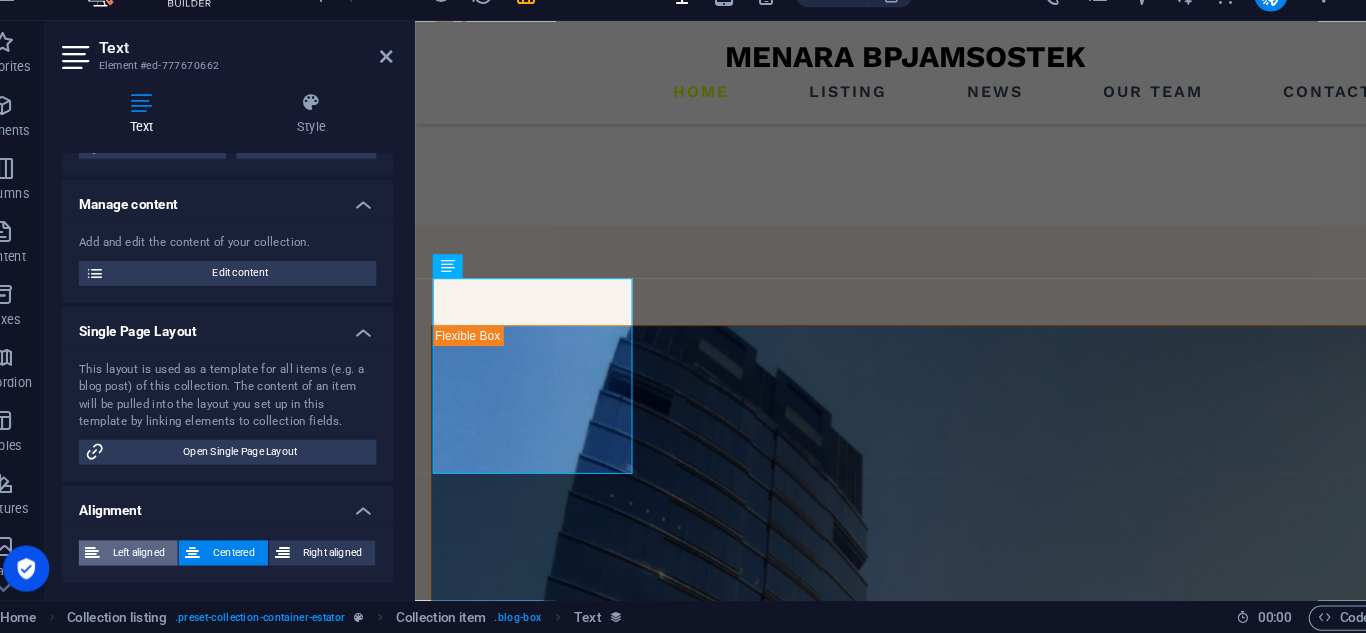 click on "Left aligned" at bounding box center (169, 556) 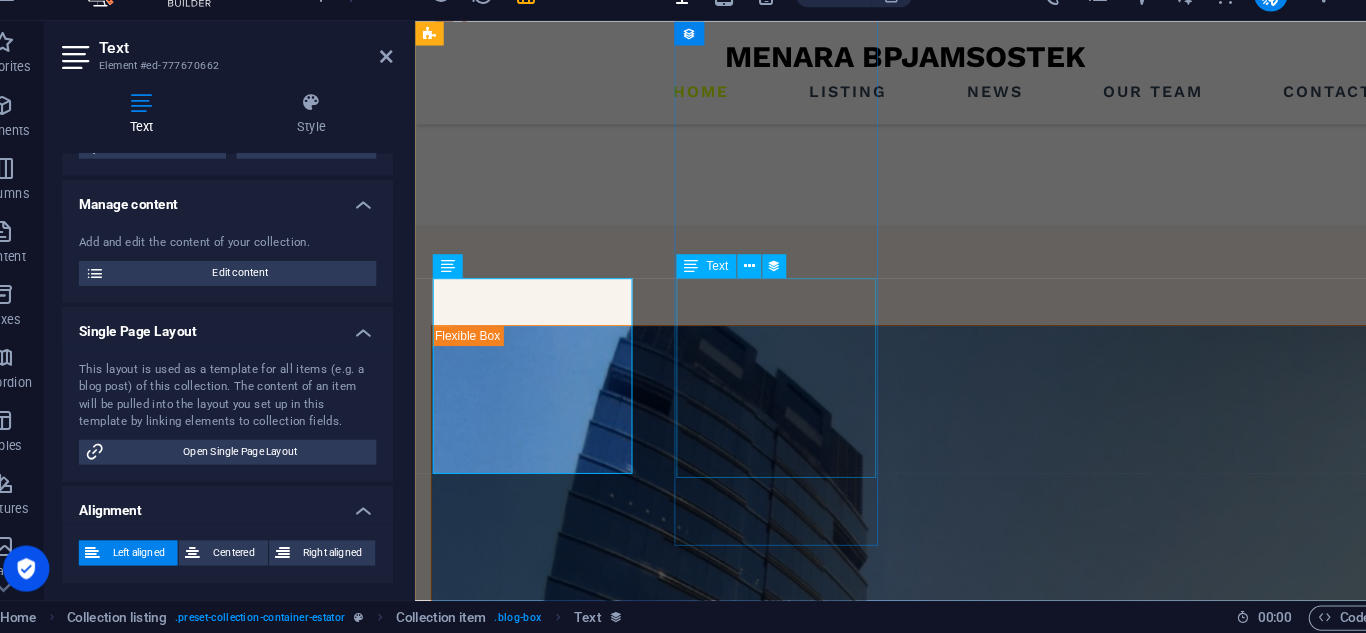 click on "Menara BPJAMSOSTEK, [GEOGRAPHIC_DATA] 1 & 6, Jl. Jendral [PERSON_NAME] No. [GEOGRAPHIC_DATA]an 12710 Telp: Capital Call [PHONE_NUMBER] (24 Jam) Fax: [PHONE_NUMBER] | Email :  [DOMAIN_NAME][EMAIL_ADDRESS][DOMAIN_NAME]" at bounding box center (906, 3273) 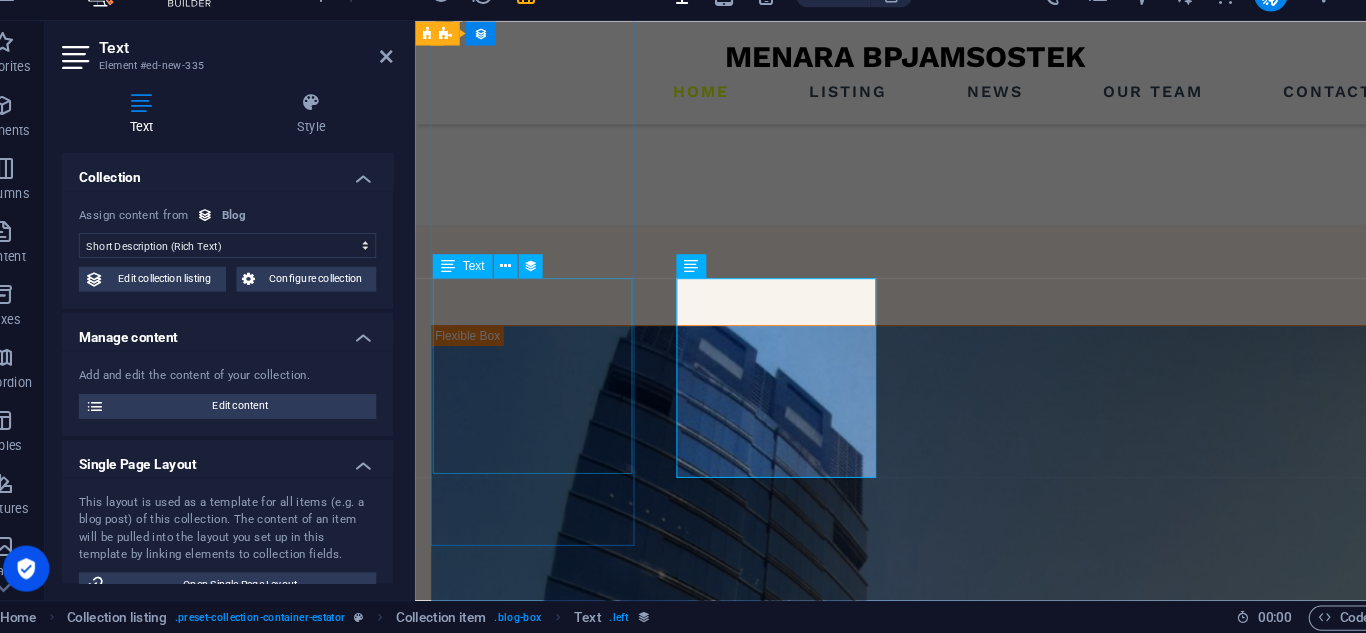 click on "Bank BNI KCP Jakarta [PERSON_NAME] Menara BPJamsostek [STREET_ADDRESS][PERSON_NAME] Telepon : [PHONE_NUMBER]" at bounding box center (906, 2876) 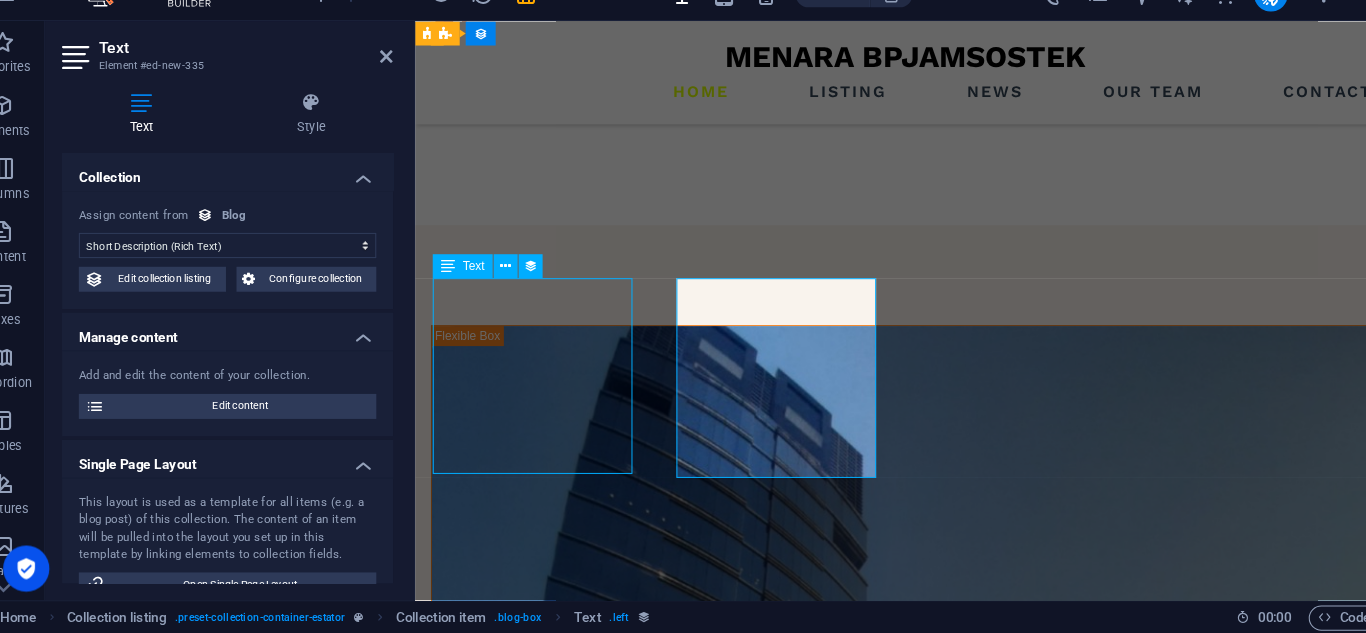click on "Bank BNI KCP Jakarta [PERSON_NAME] Menara BPJamsostek [STREET_ADDRESS][PERSON_NAME] Telepon : [PHONE_NUMBER]" at bounding box center [906, 2876] 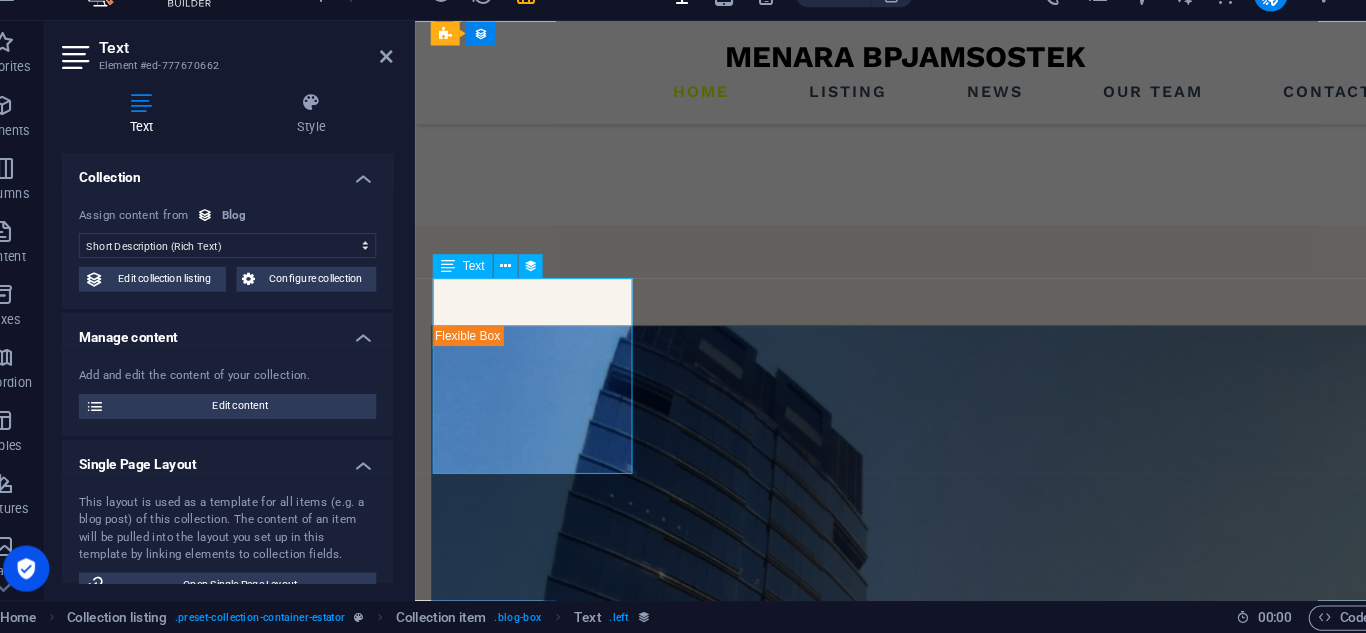 click on "Bank BNI KCP Jakarta [PERSON_NAME] Menara BPJamsostek [STREET_ADDRESS][PERSON_NAME] Telepon : [PHONE_NUMBER]" at bounding box center (906, 2876) 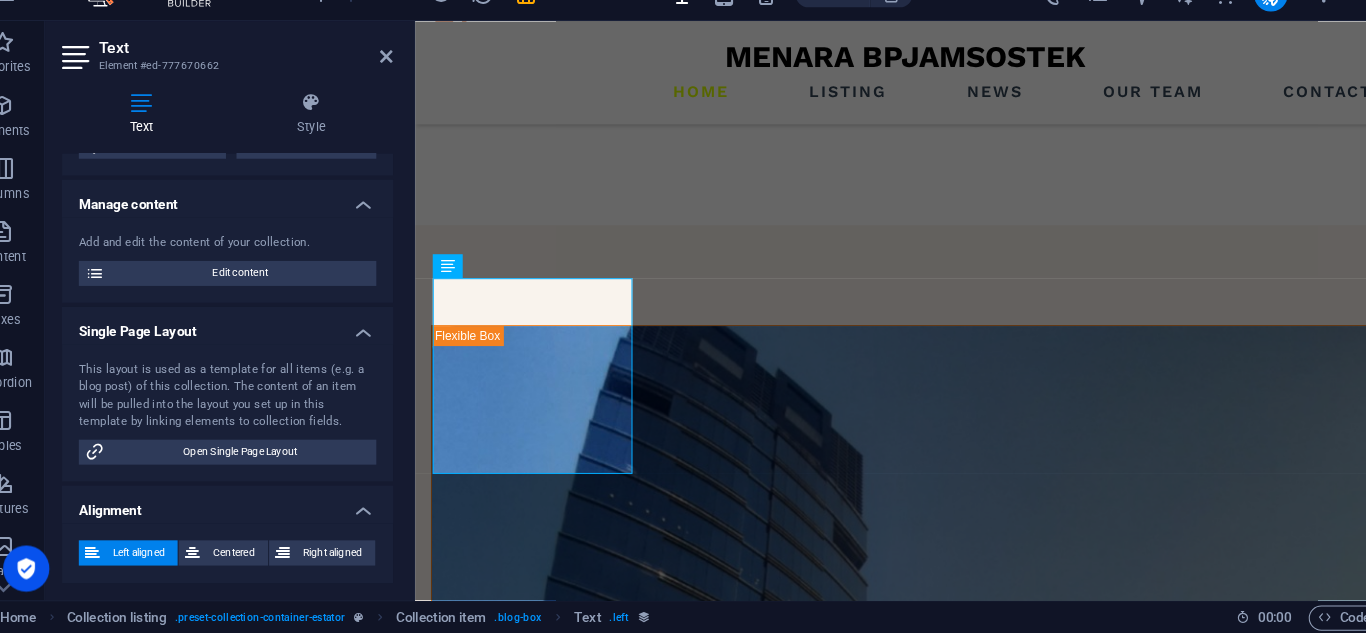 scroll, scrollTop: 0, scrollLeft: 0, axis: both 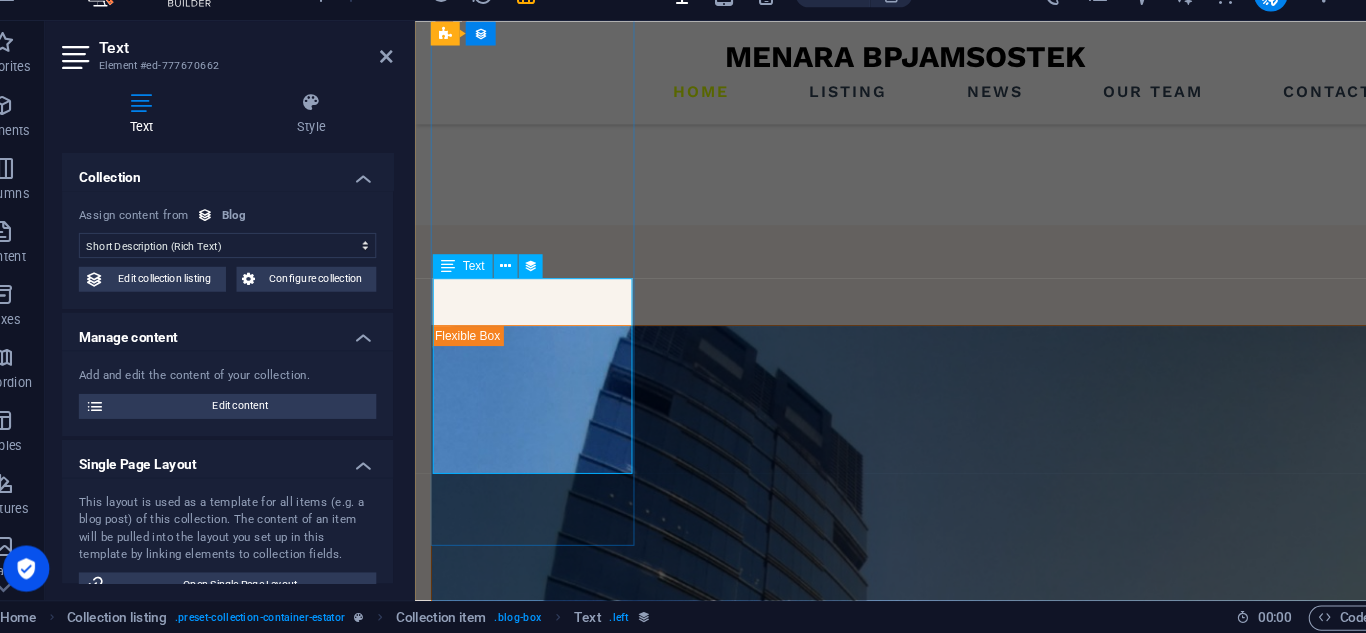 click on "Bank BNI KCP Jakarta [PERSON_NAME] Menara BPJamsostek [STREET_ADDRESS][PERSON_NAME] Telepon : [PHONE_NUMBER]" at bounding box center (906, 2876) 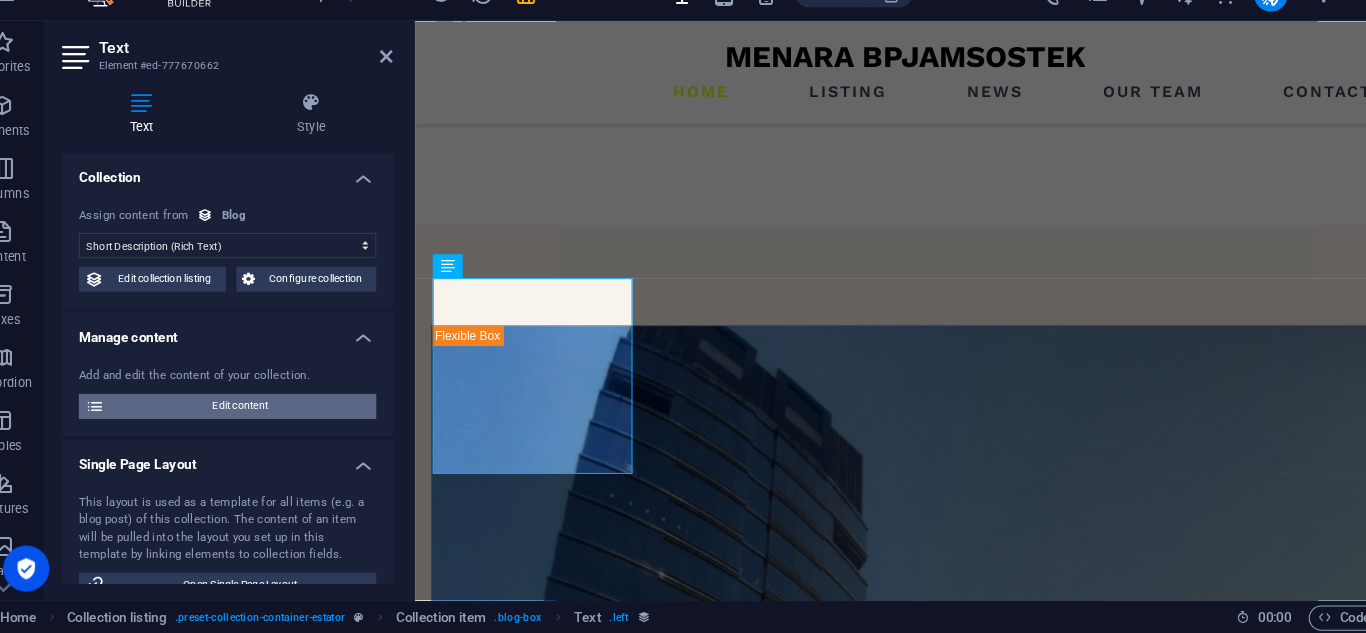 click on "Edit content" at bounding box center (265, 417) 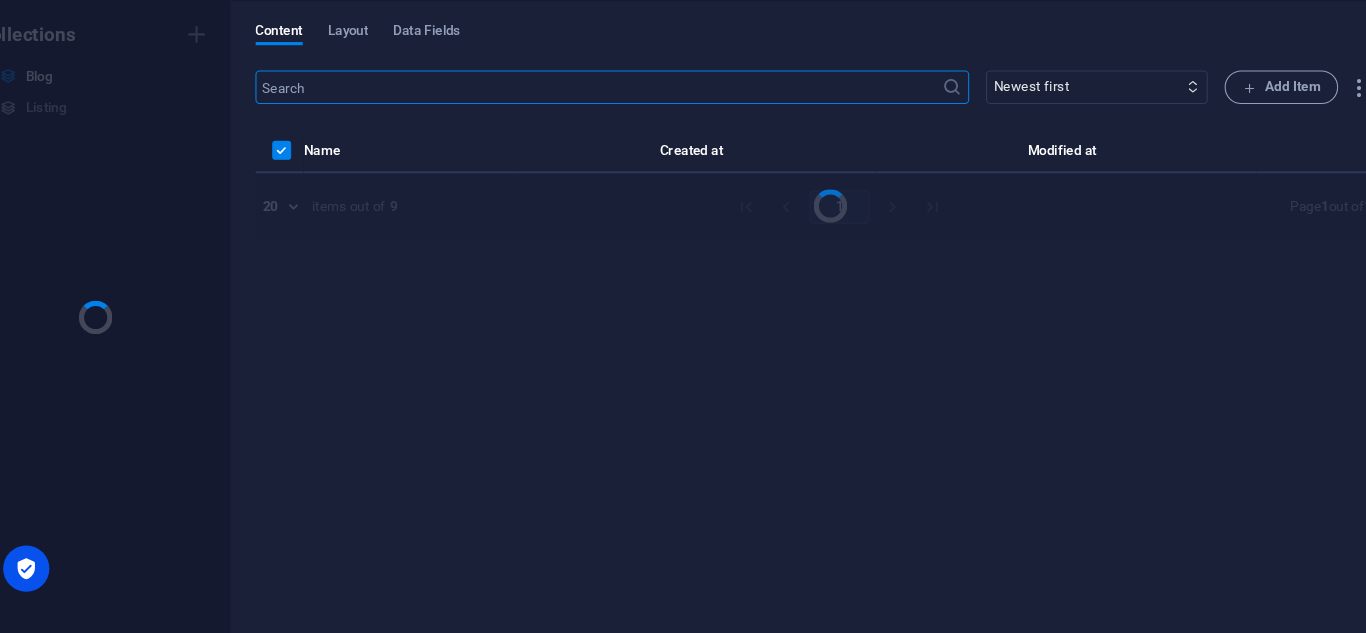 scroll, scrollTop: 0, scrollLeft: 0, axis: both 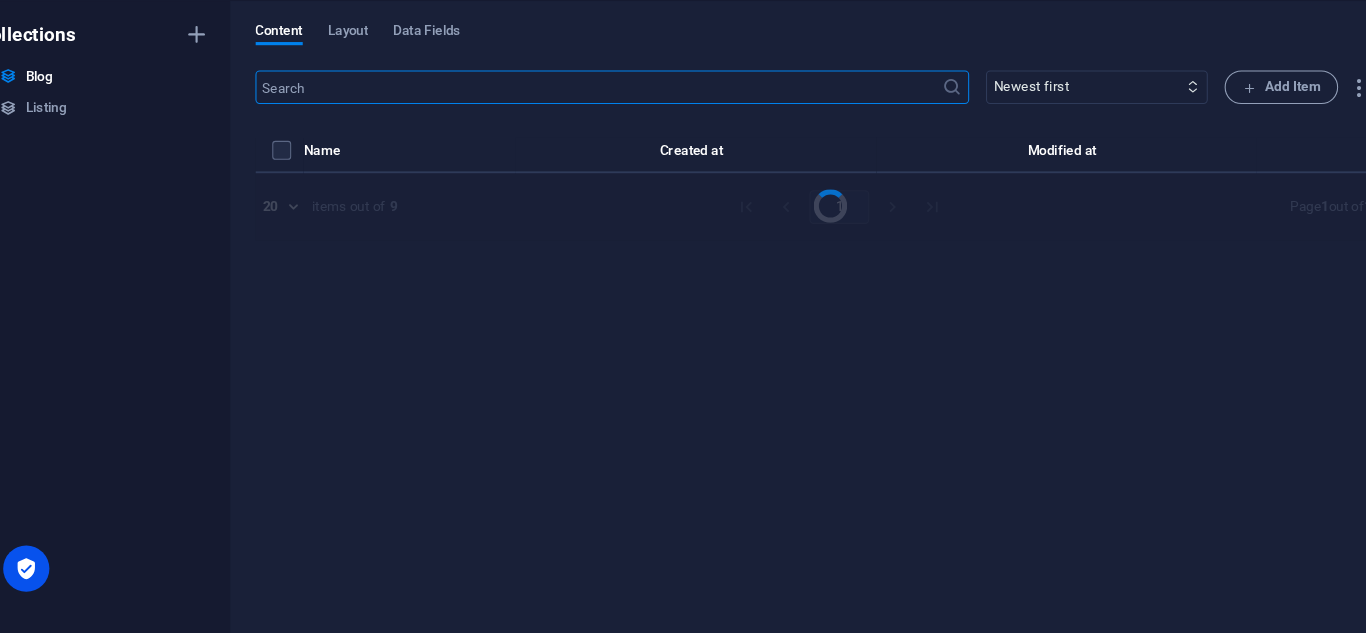 select on "Estate" 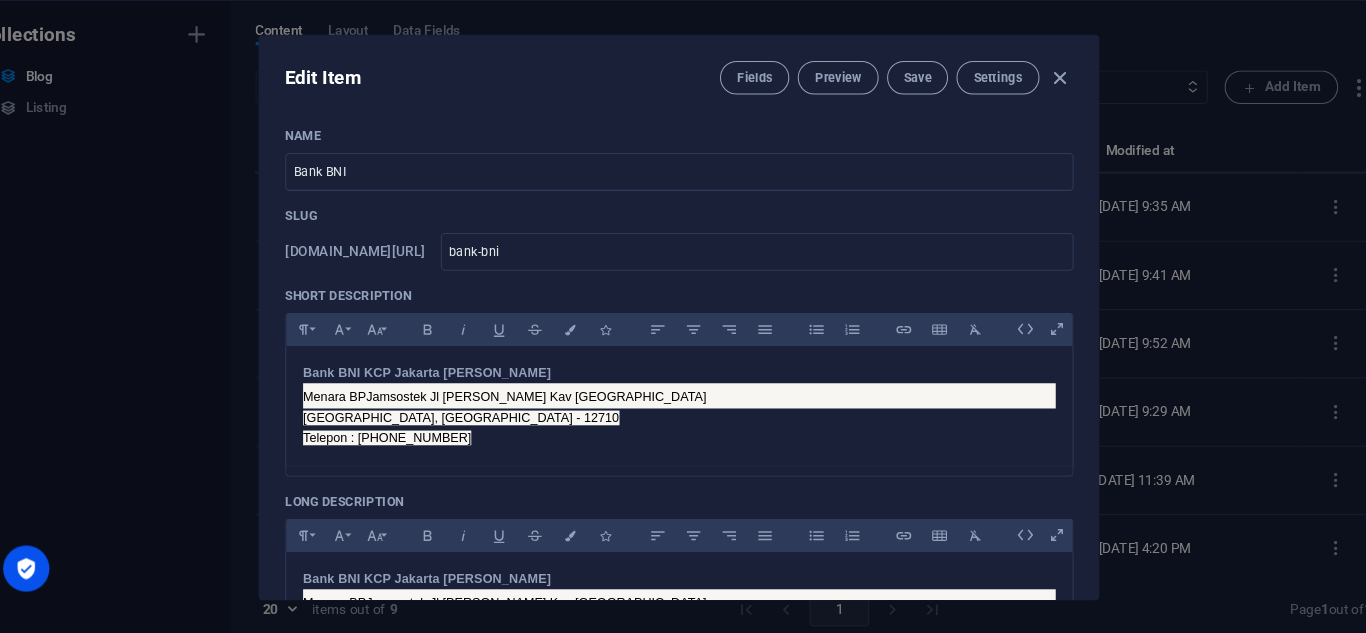scroll, scrollTop: 9, scrollLeft: 0, axis: vertical 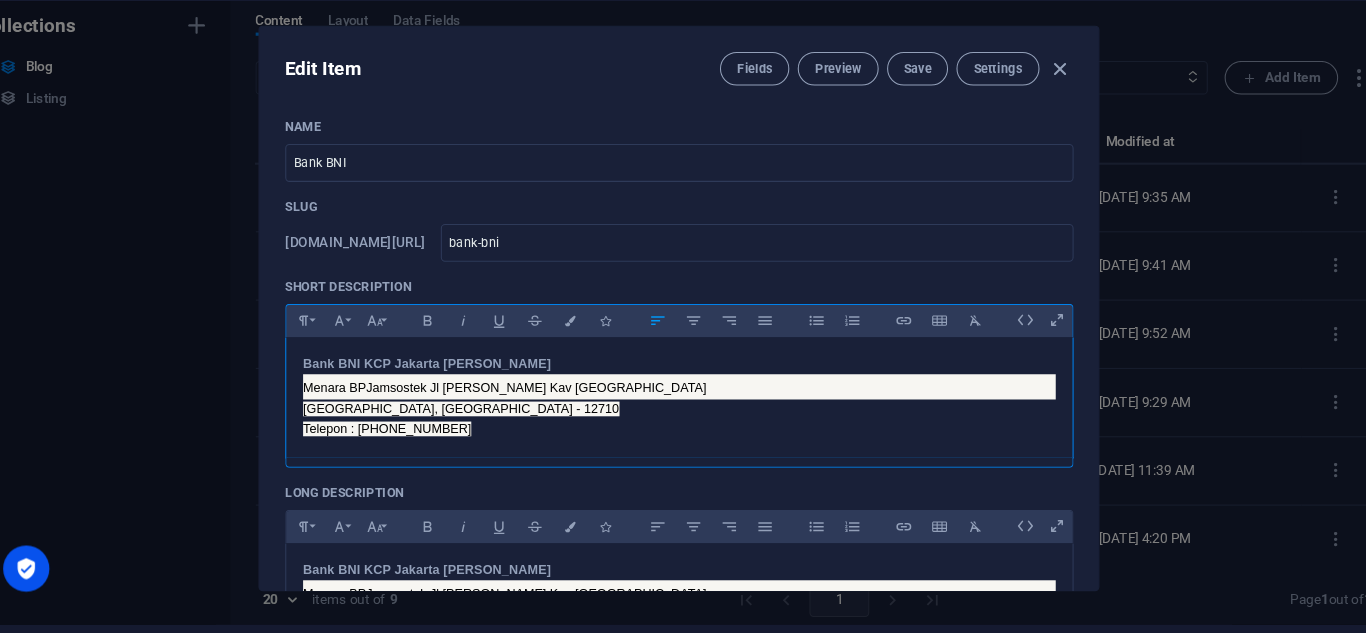 click on "Telepon : [PHONE_NUMBER]" at bounding box center (405, 438) 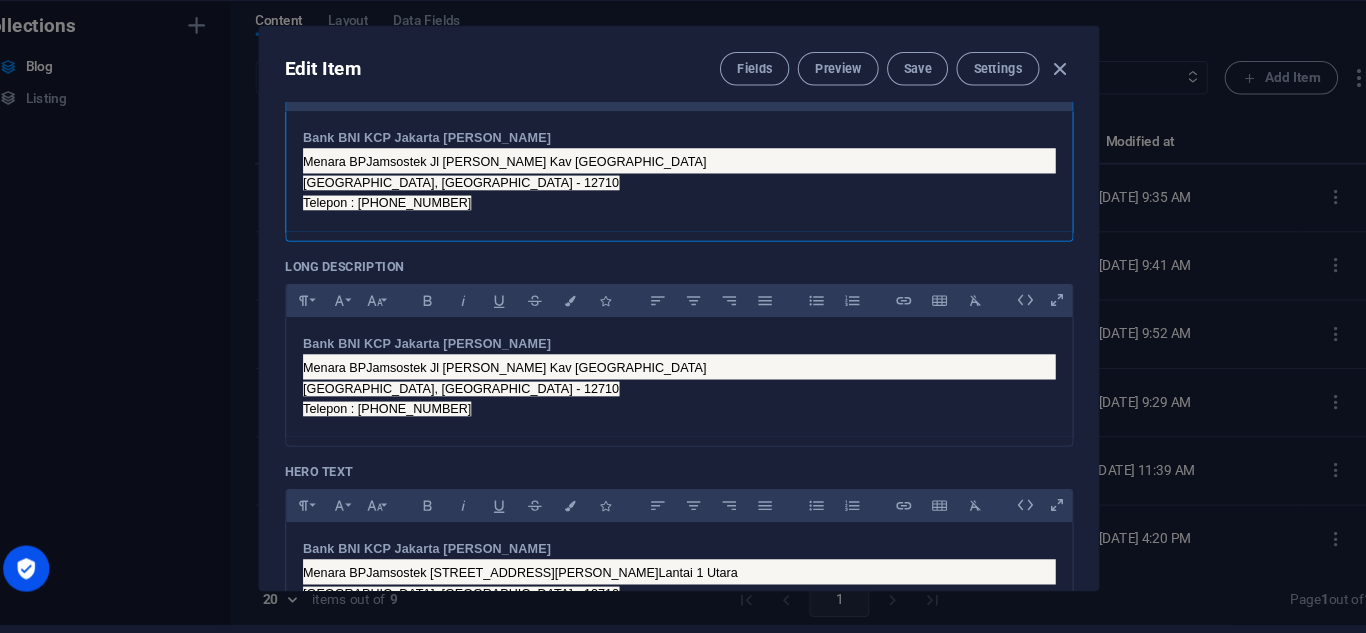 scroll, scrollTop: 214, scrollLeft: 0, axis: vertical 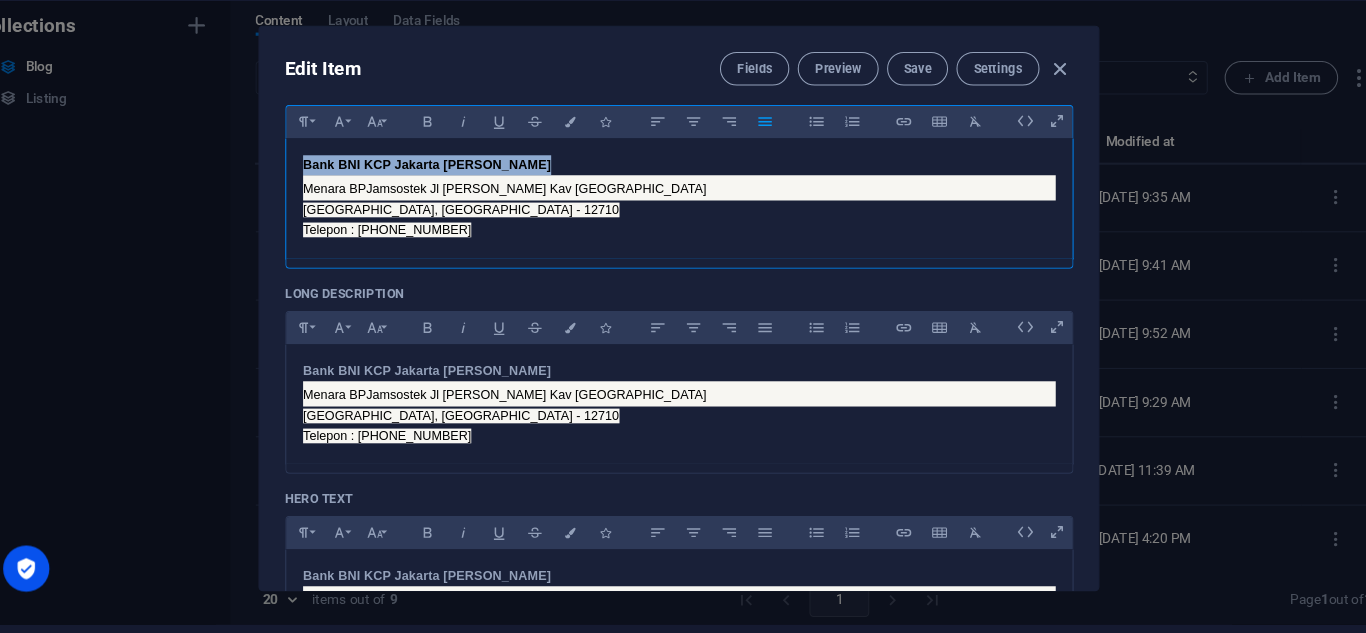 drag, startPoint x: 550, startPoint y: 160, endPoint x: 310, endPoint y: 176, distance: 240.53275 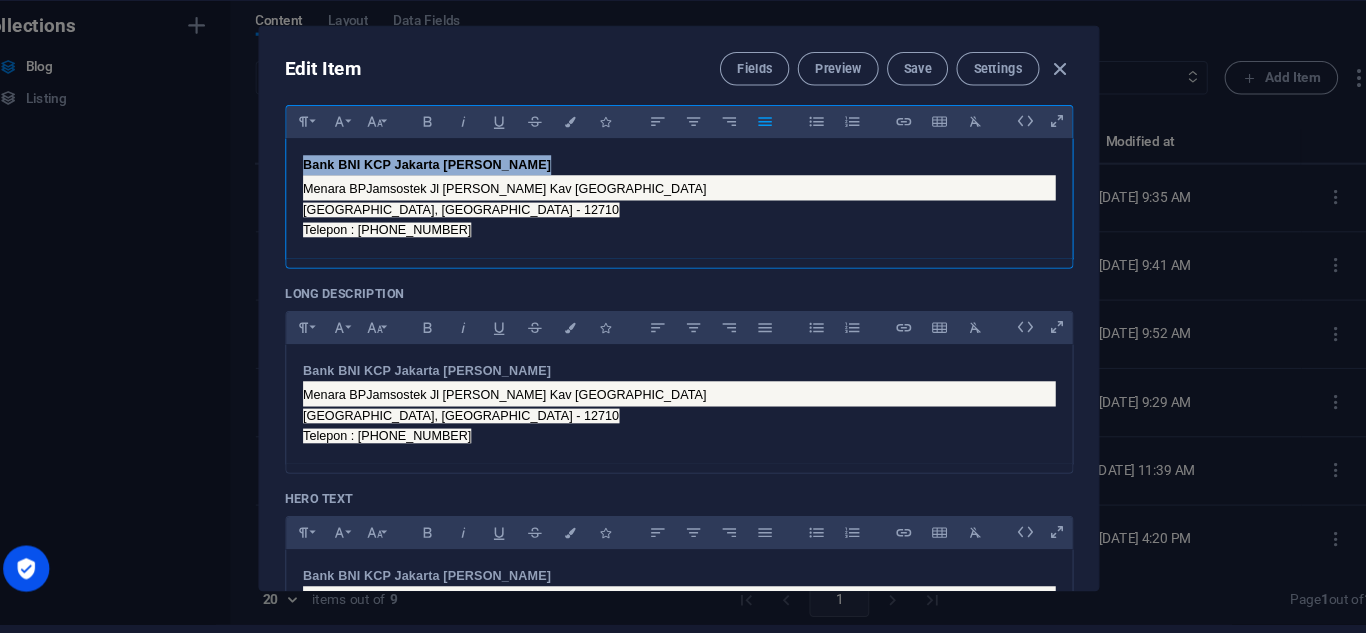 click on "Bank BNI KCP Jakarta [PERSON_NAME] Menara BPJamsostek [STREET_ADDRESS][PERSON_NAME] Telepon : [PHONE_NUMBER]" at bounding box center (683, 218) 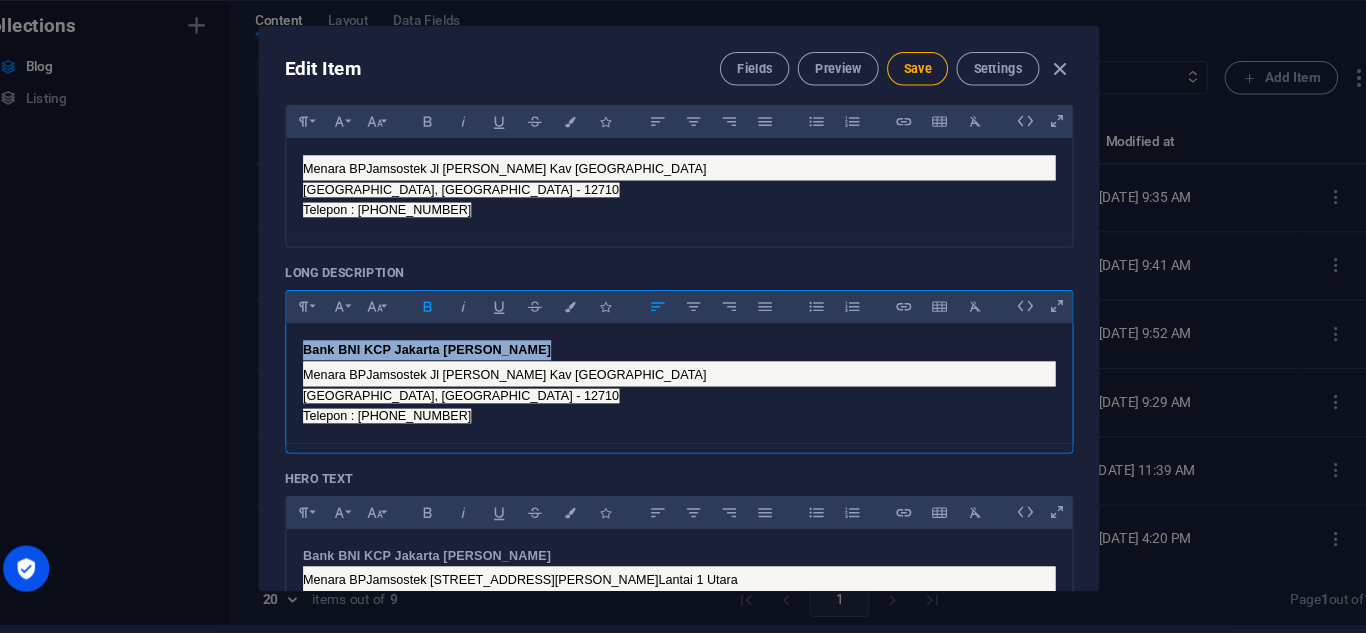 drag, startPoint x: 539, startPoint y: 368, endPoint x: 308, endPoint y: 362, distance: 231.07791 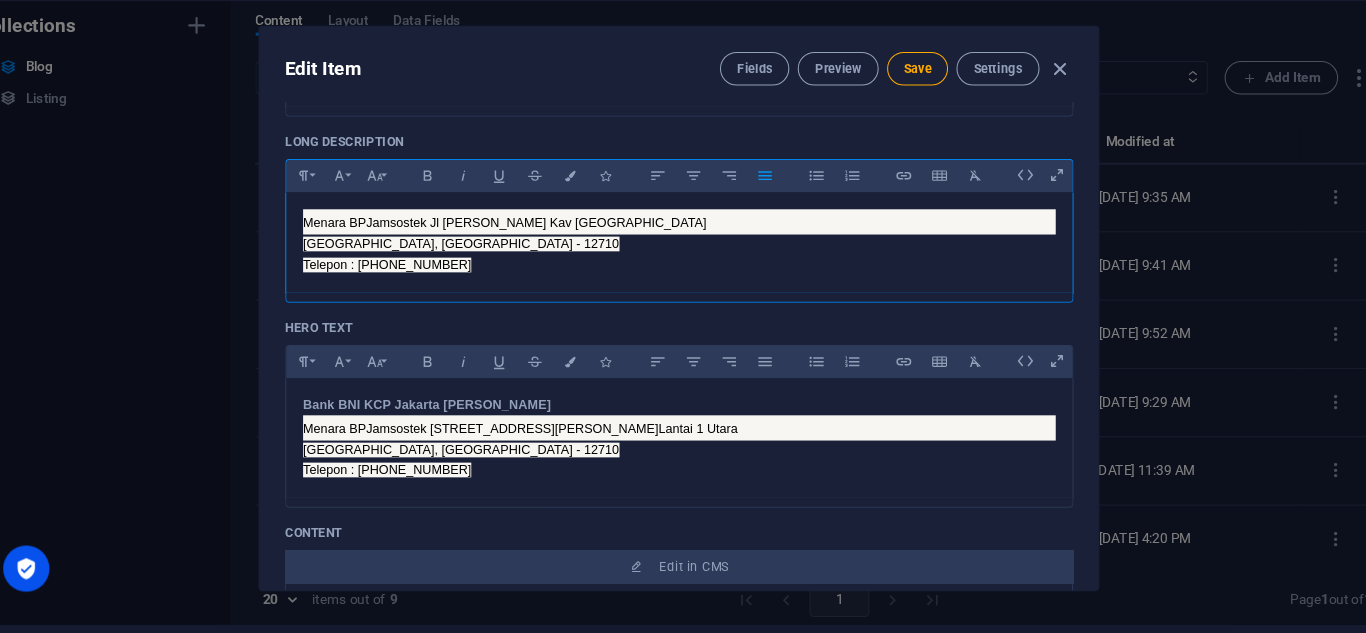 scroll, scrollTop: 313, scrollLeft: 0, axis: vertical 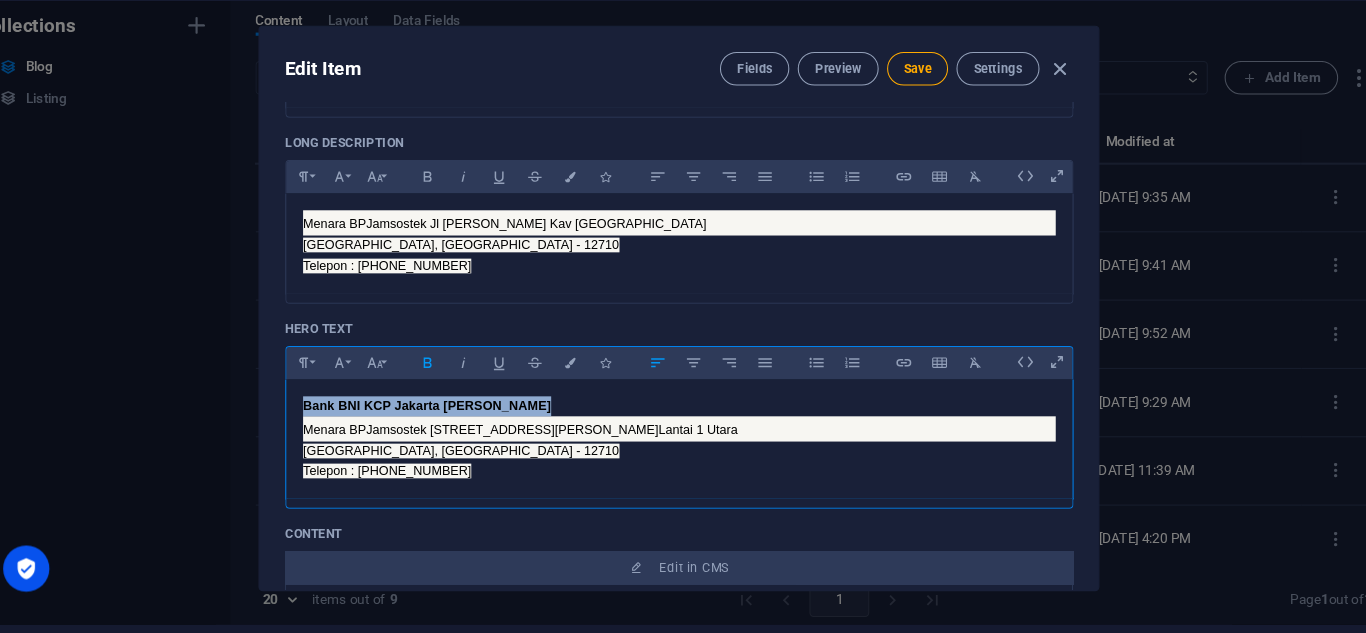 drag, startPoint x: 540, startPoint y: 419, endPoint x: 315, endPoint y: 408, distance: 225.26872 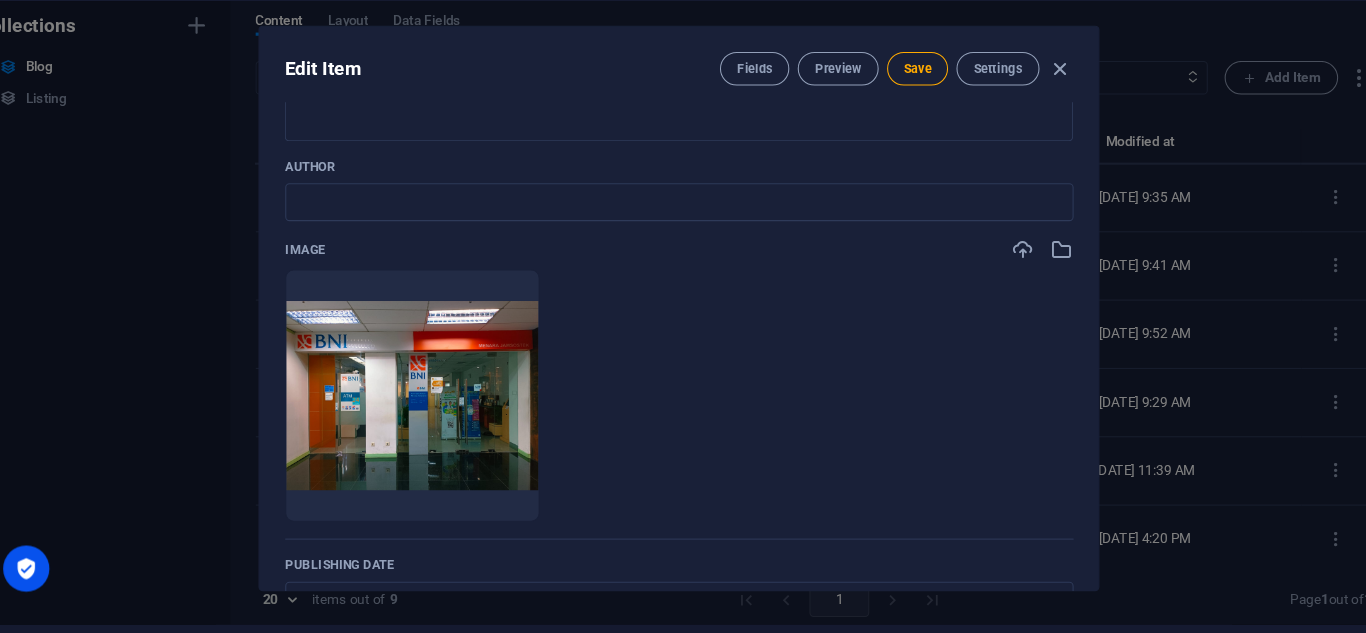 scroll, scrollTop: 908, scrollLeft: 0, axis: vertical 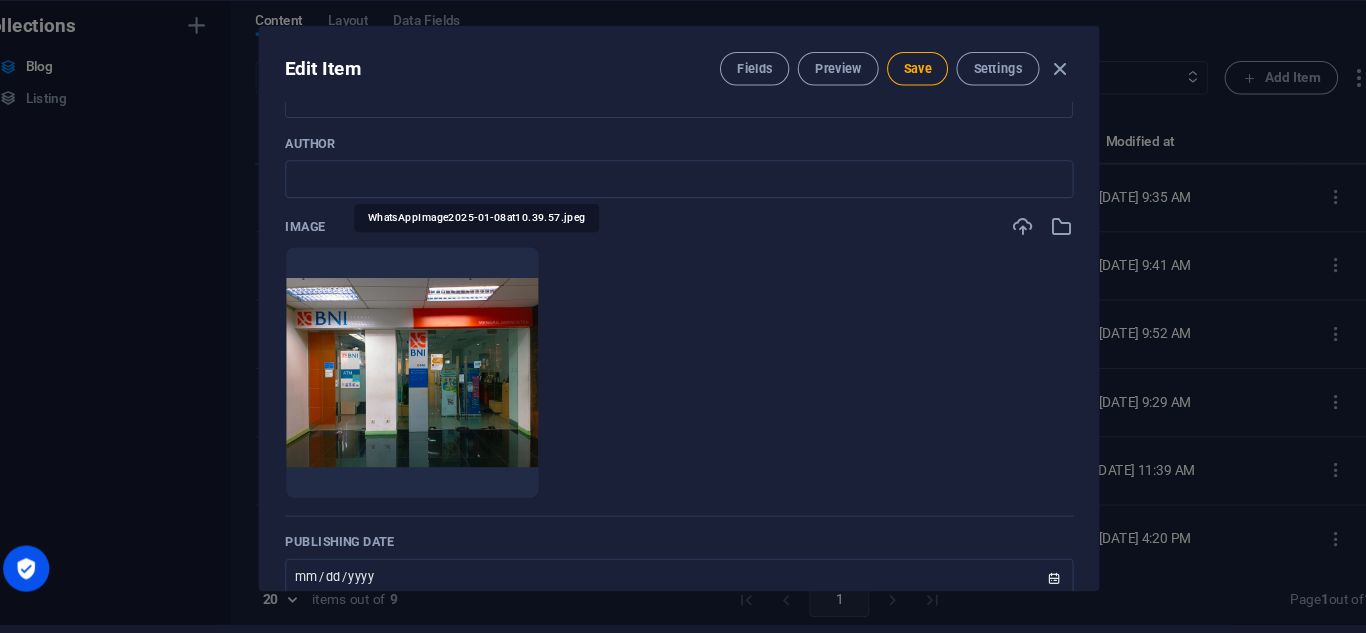 click at bounding box center [429, 384] 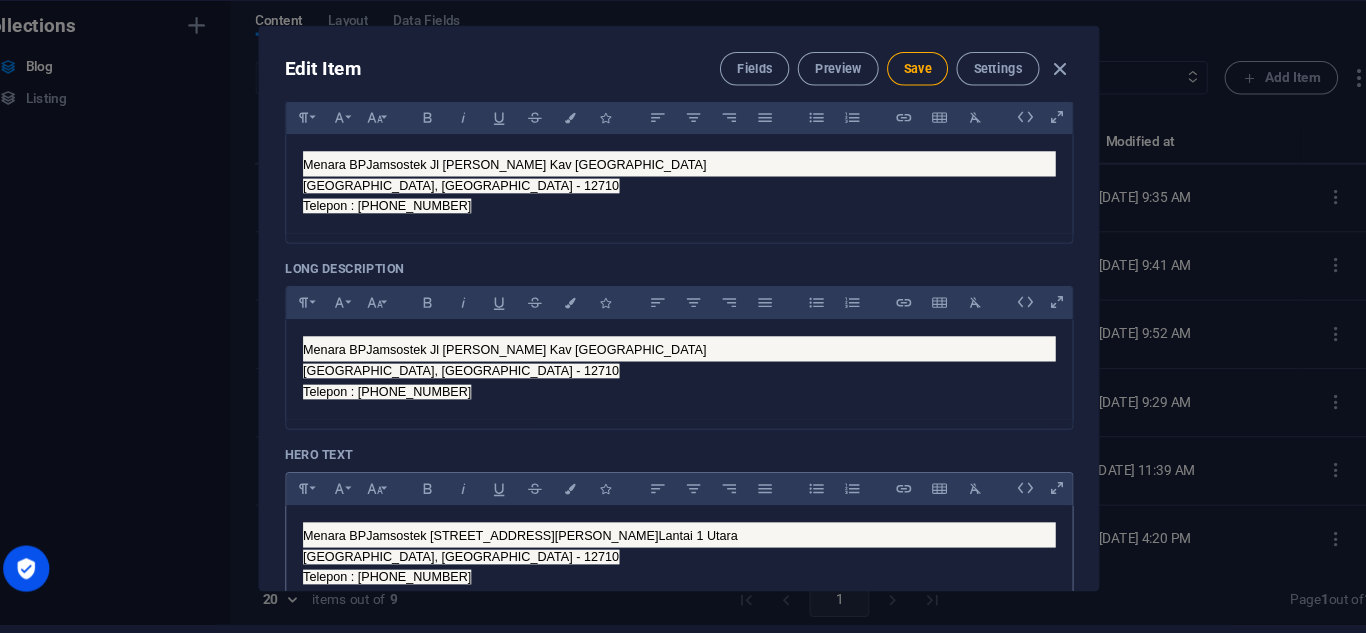 scroll, scrollTop: 194, scrollLeft: 0, axis: vertical 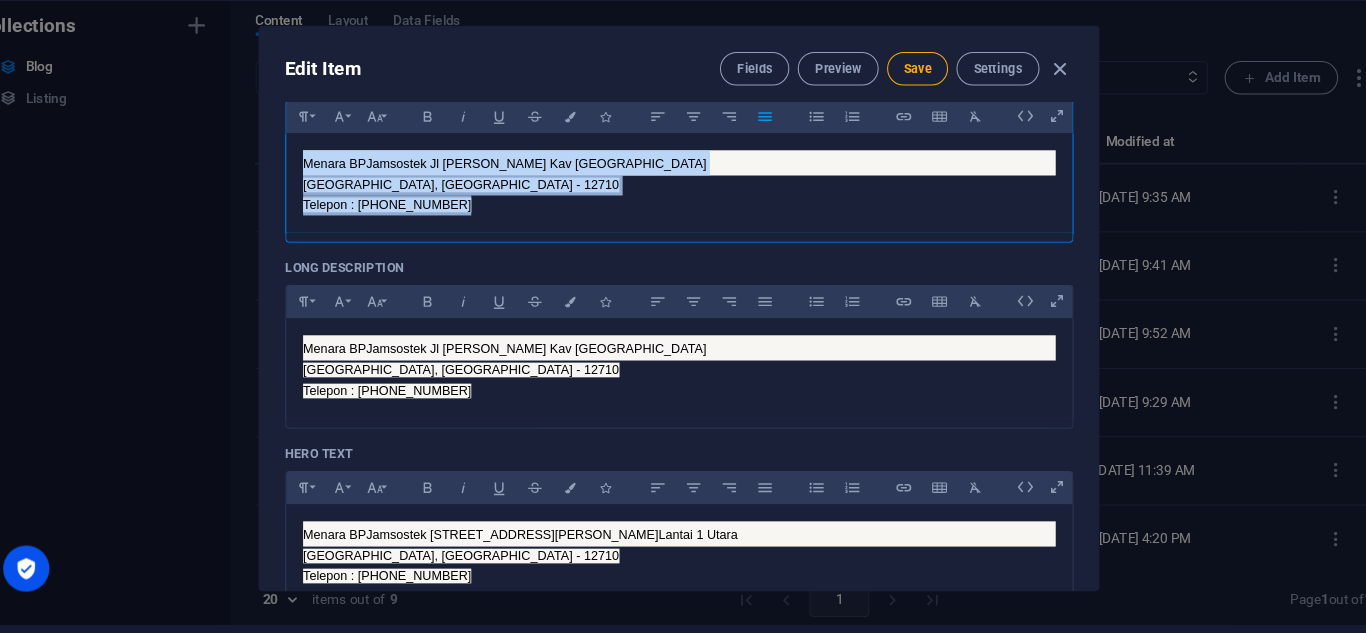 drag, startPoint x: 326, startPoint y: 182, endPoint x: 473, endPoint y: 234, distance: 155.92627 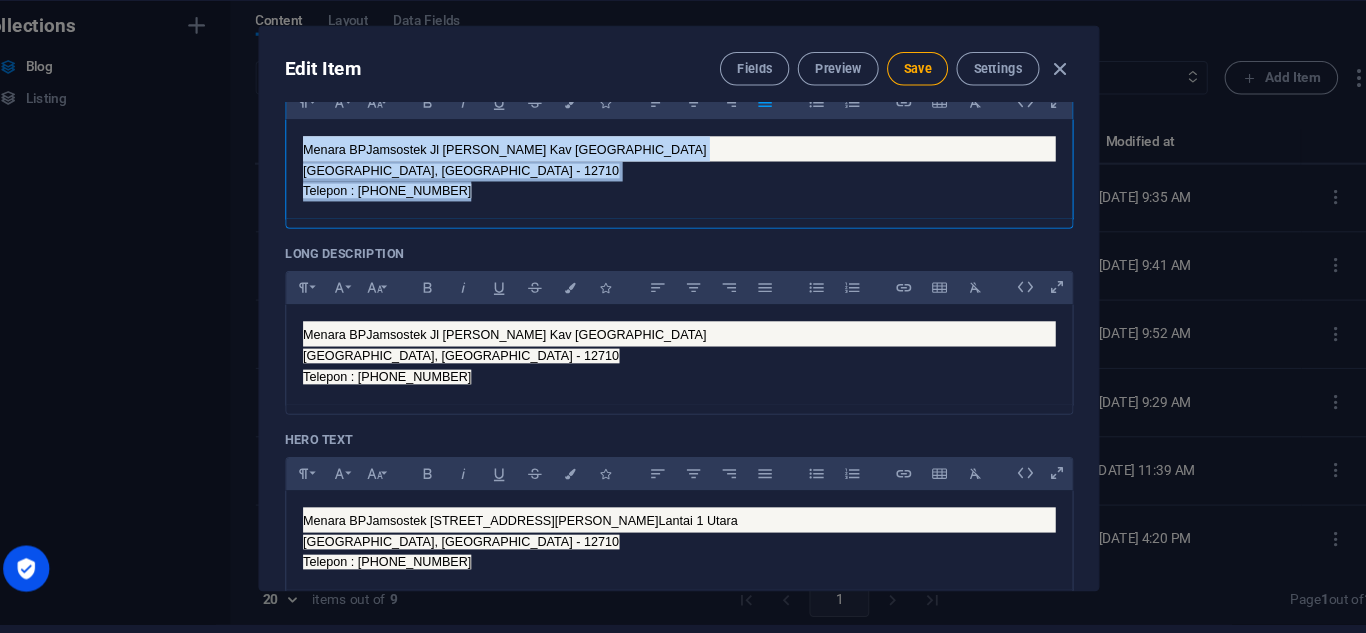 scroll, scrollTop: 206, scrollLeft: 0, axis: vertical 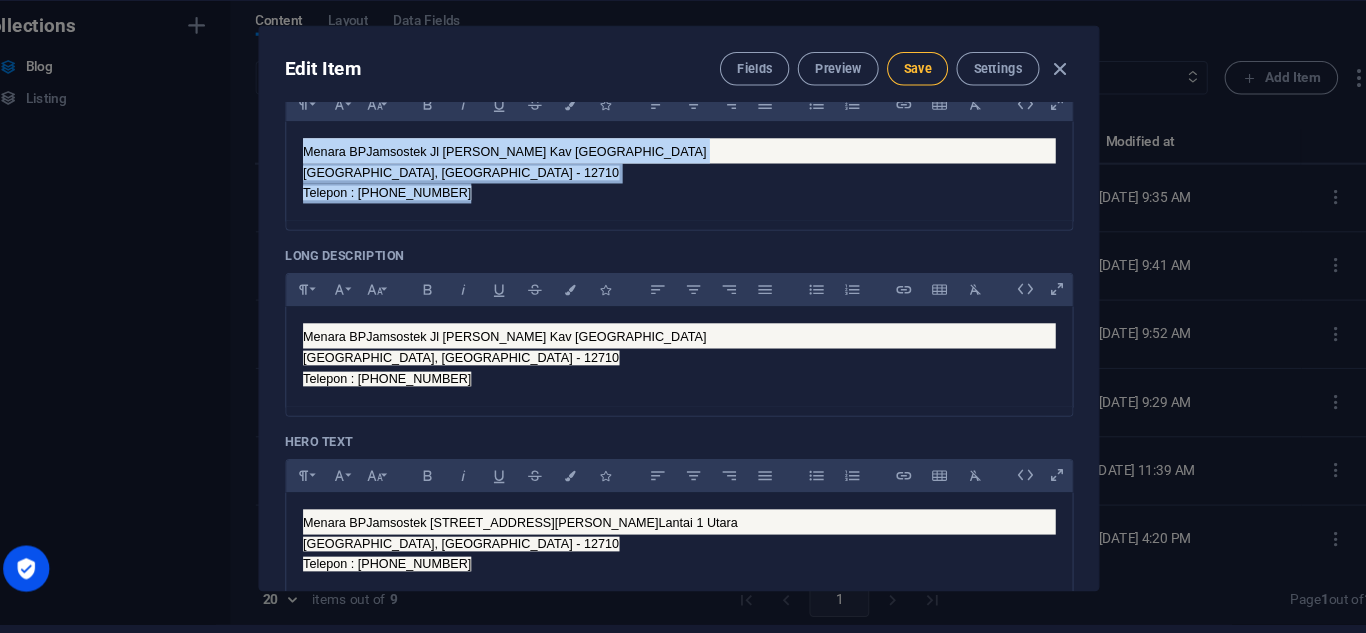 click on "Save" at bounding box center [910, 95] 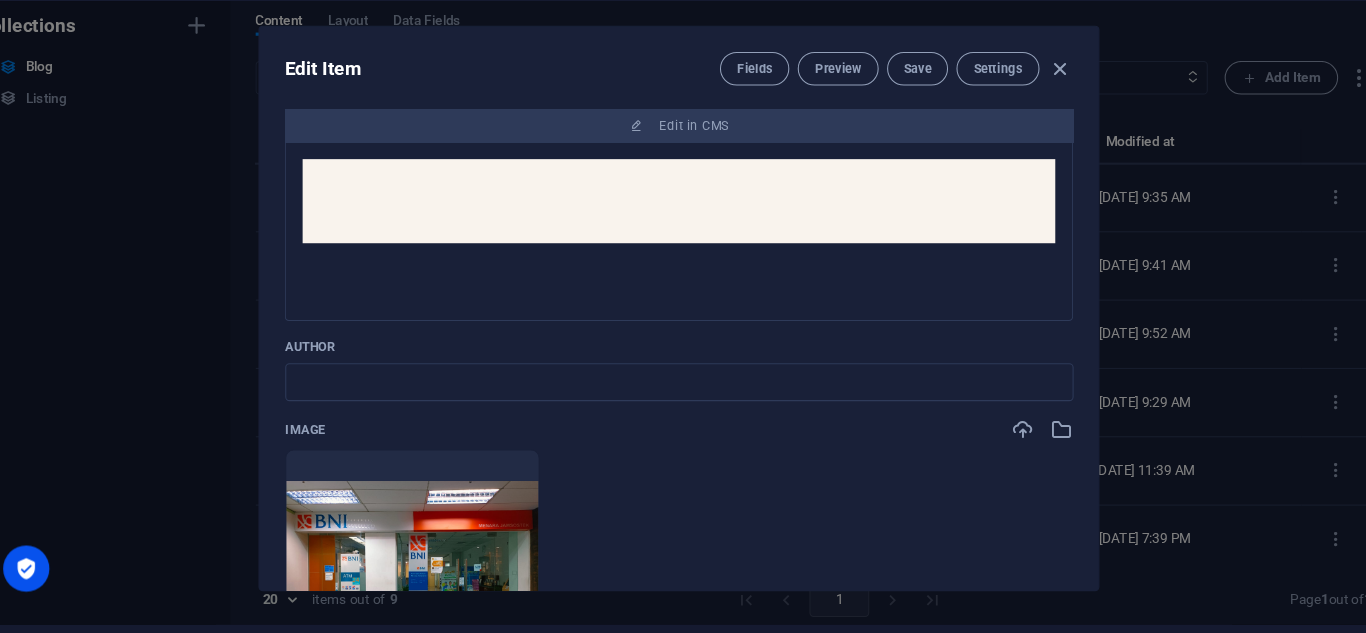 scroll, scrollTop: 773, scrollLeft: 0, axis: vertical 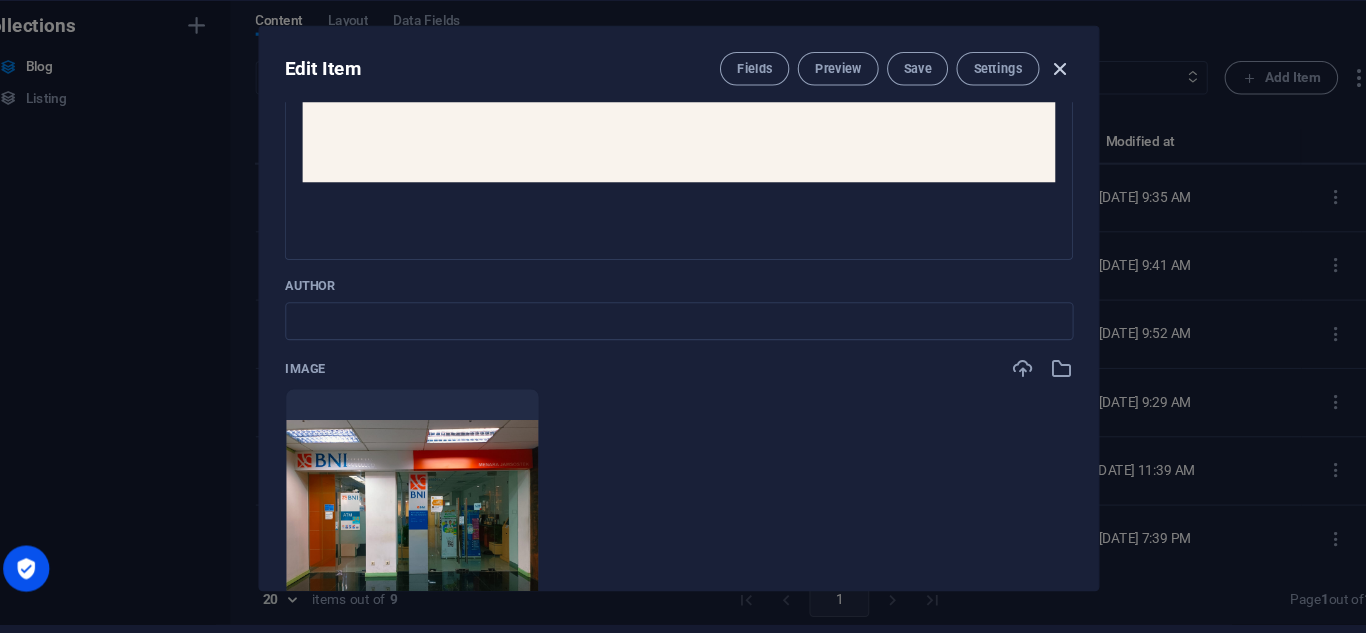 click at bounding box center (1046, 95) 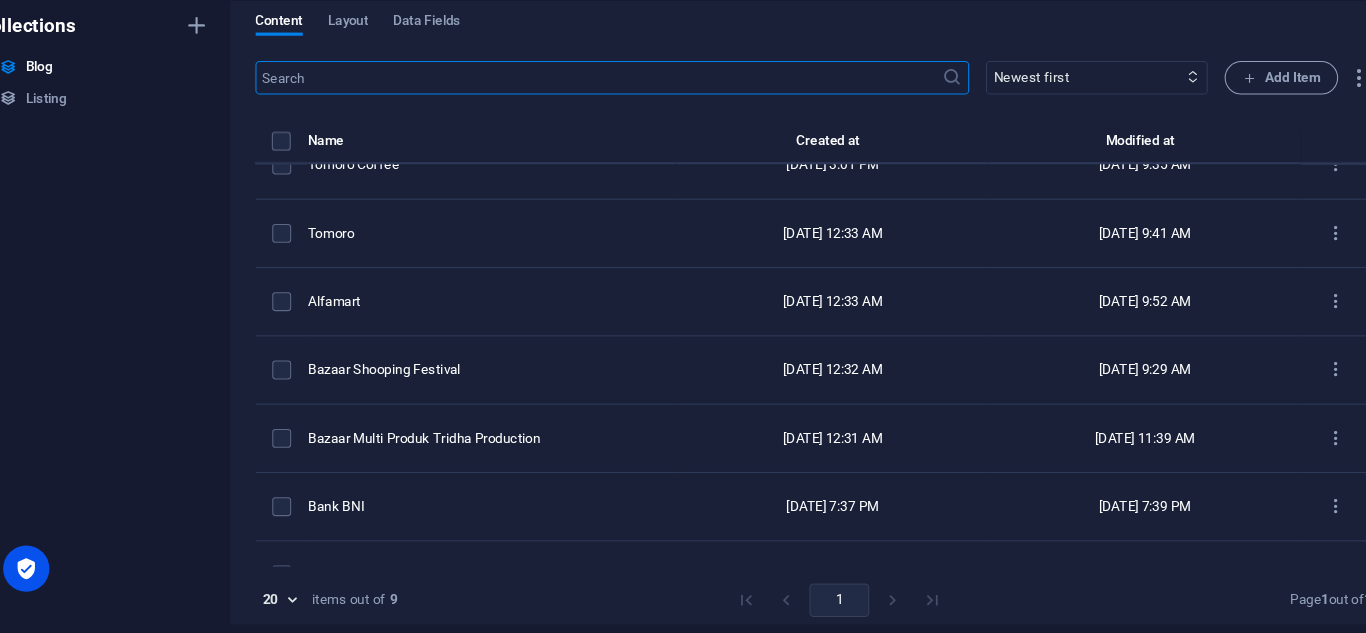 scroll, scrollTop: 30, scrollLeft: 0, axis: vertical 